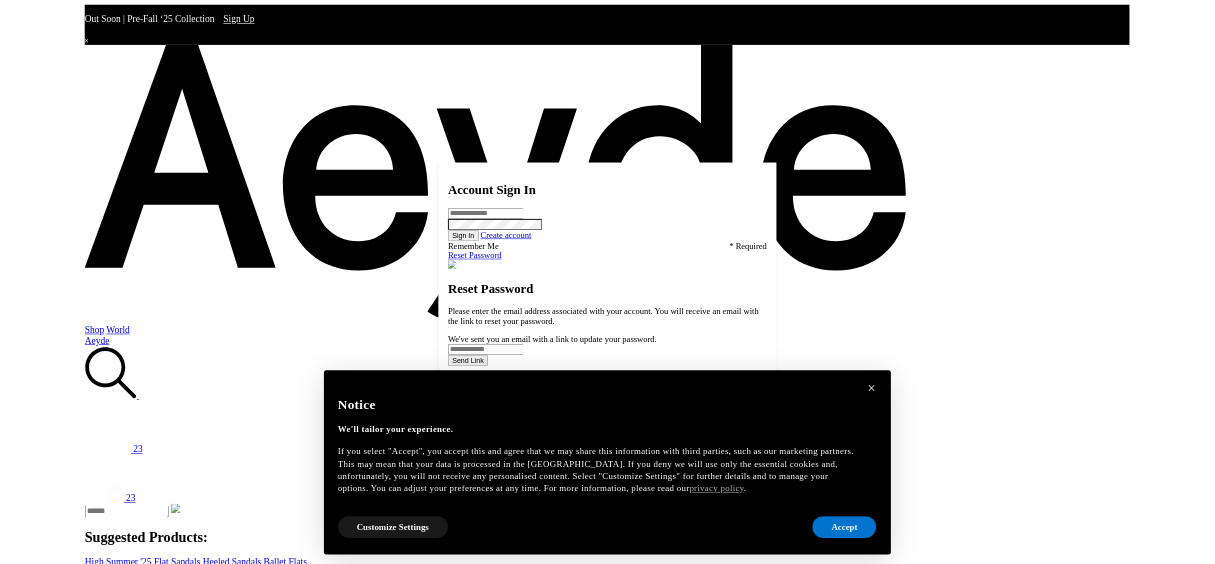 scroll, scrollTop: 0, scrollLeft: 0, axis: both 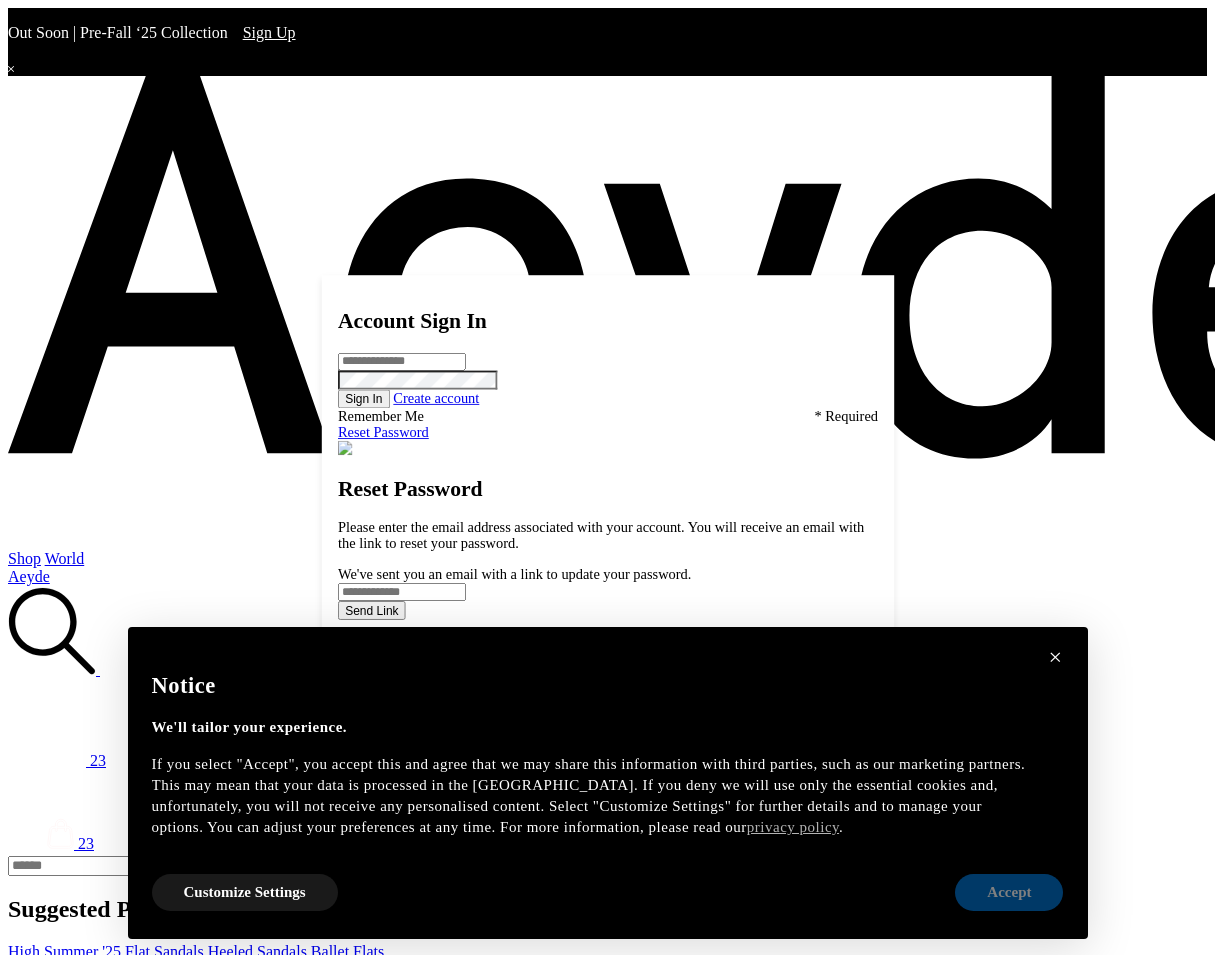 click on "Accept" at bounding box center [1009, 892] 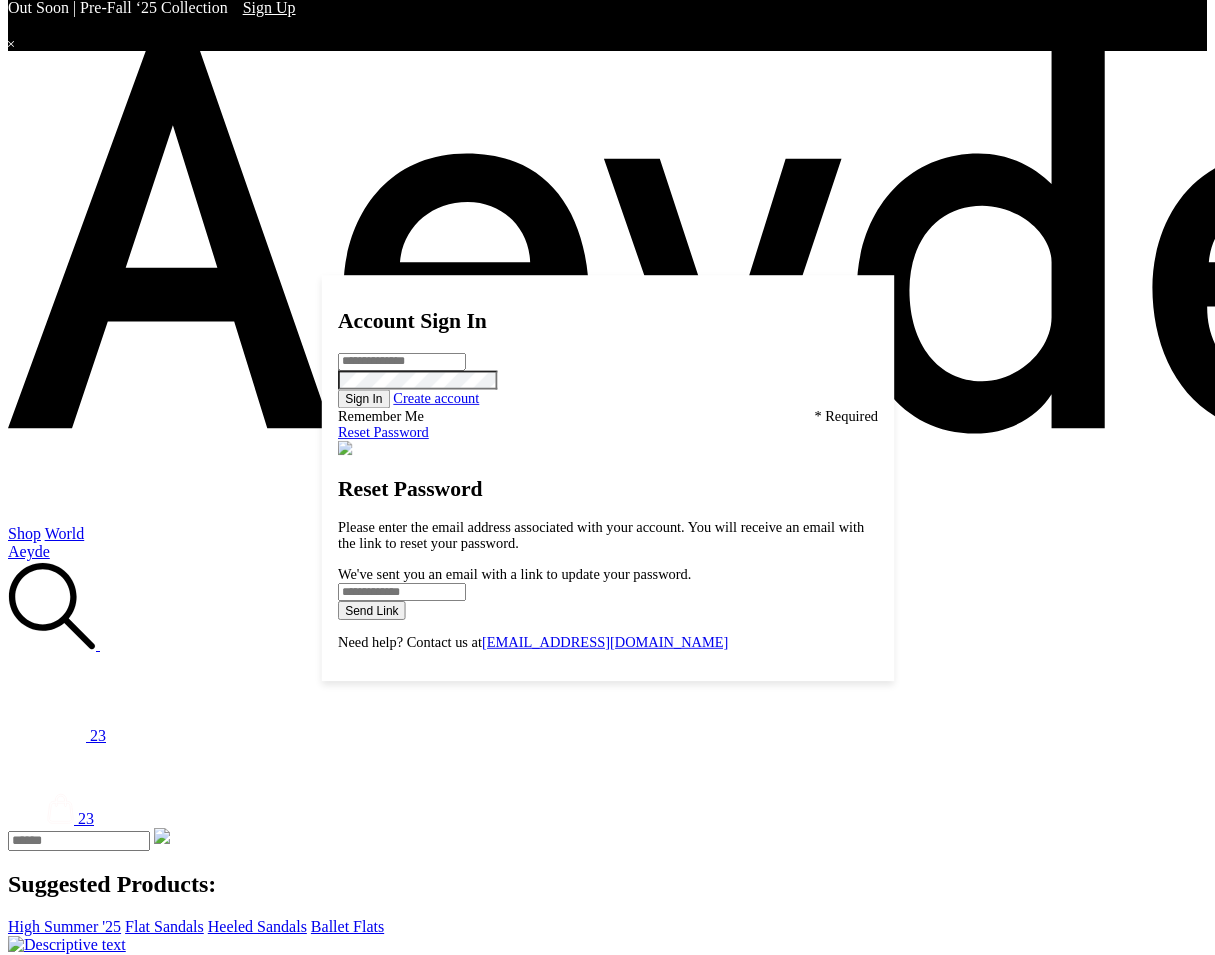scroll, scrollTop: 0, scrollLeft: 0, axis: both 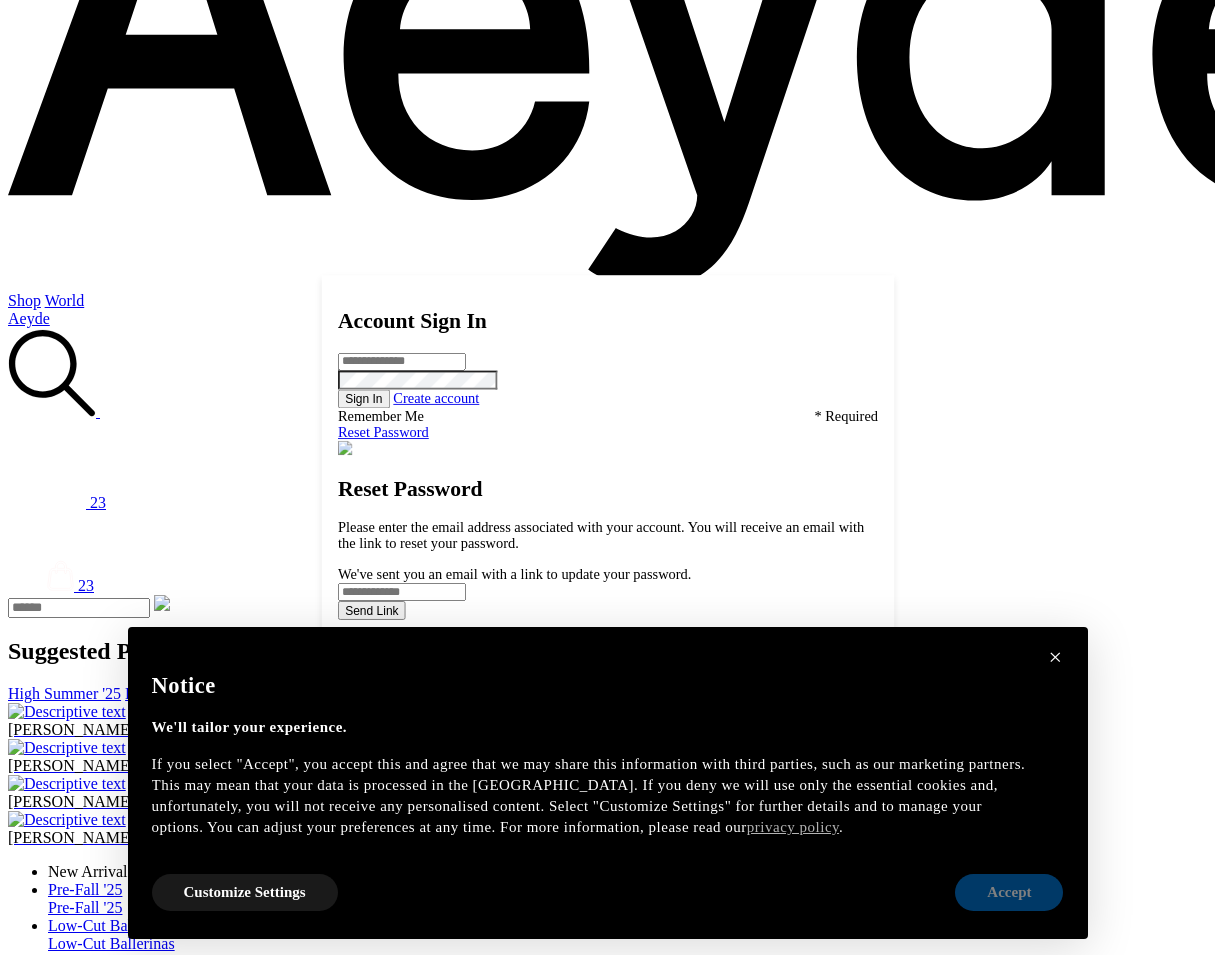 click on "Accept" at bounding box center [1009, 892] 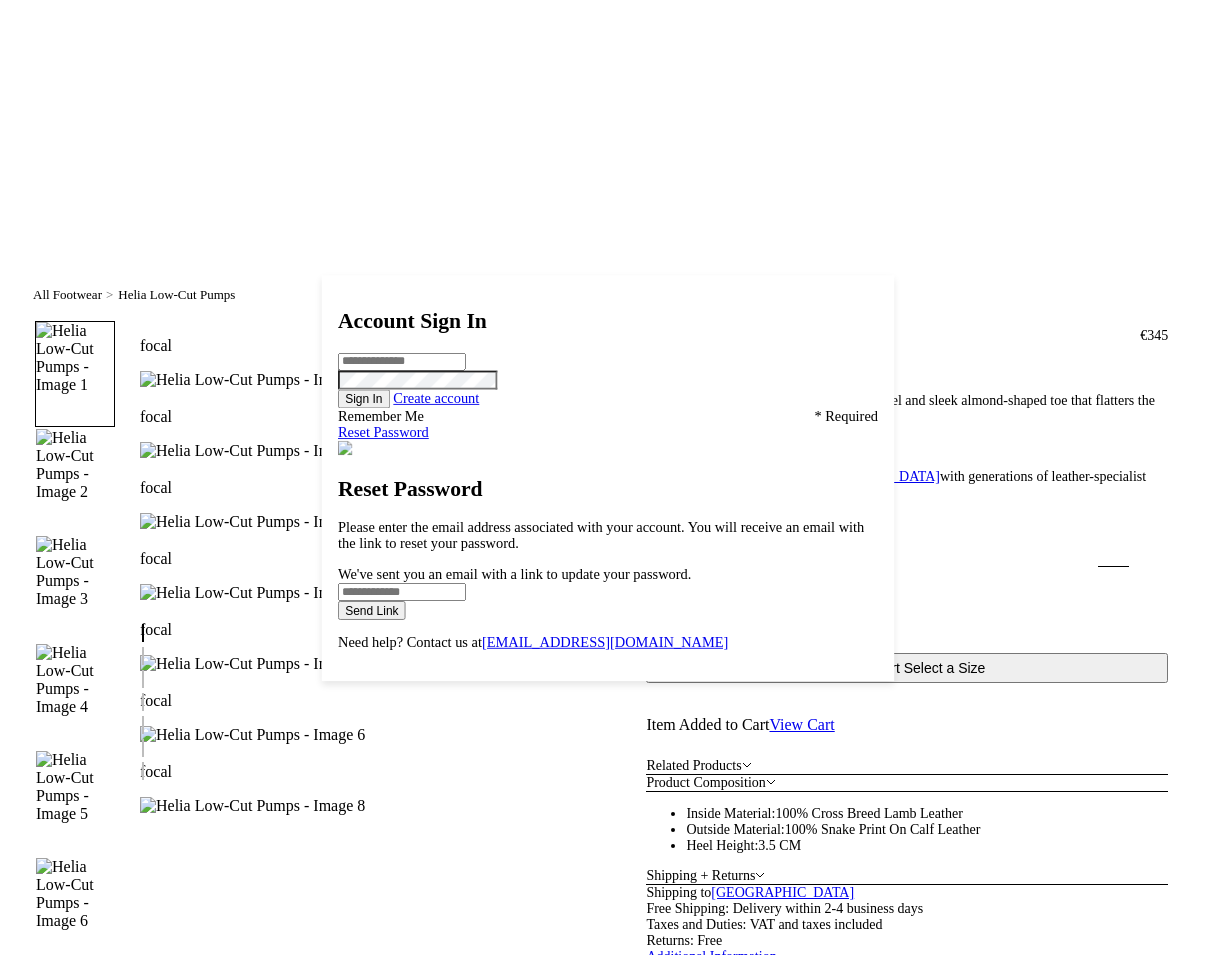 scroll, scrollTop: 3511, scrollLeft: 0, axis: vertical 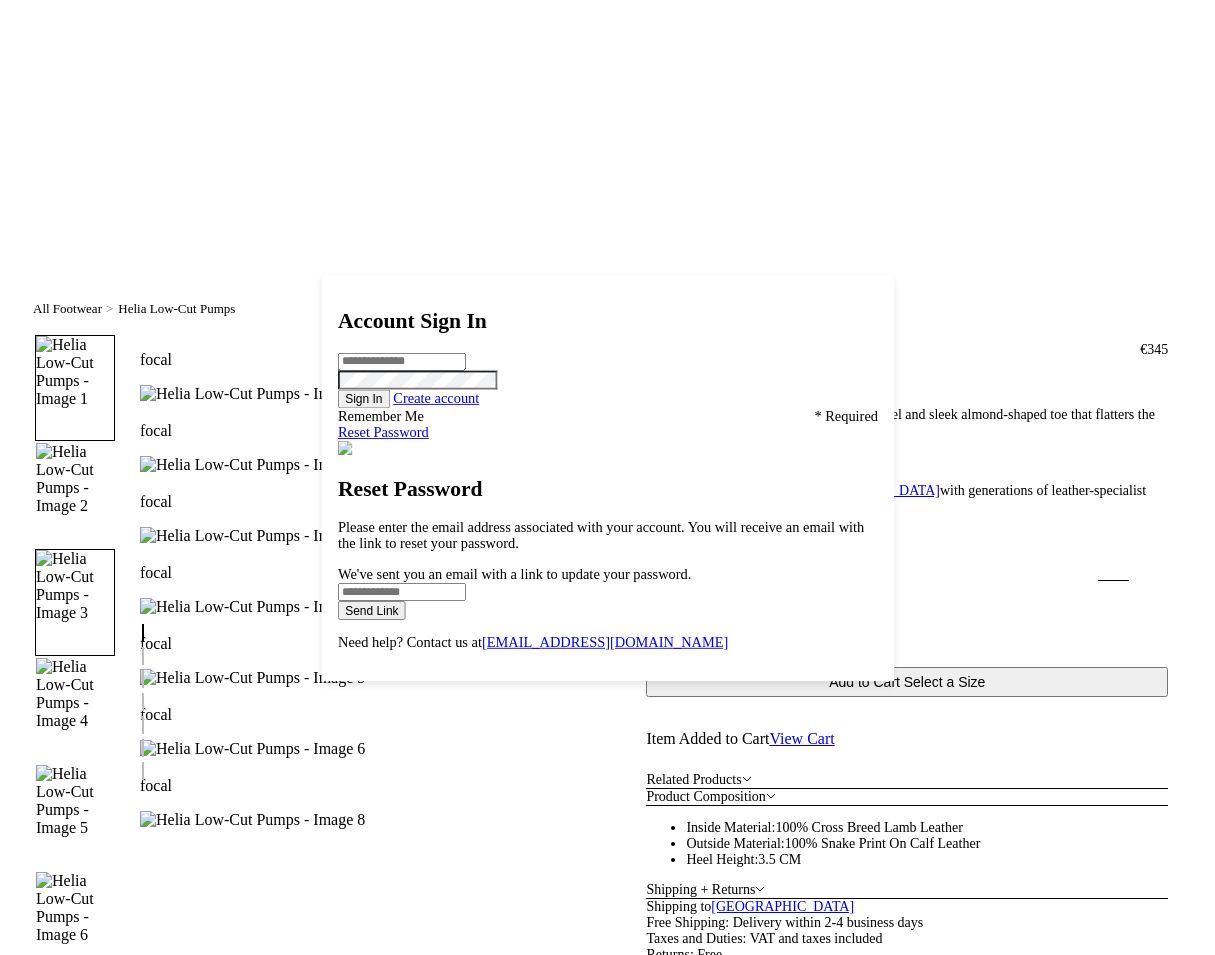 click at bounding box center [75, 586] 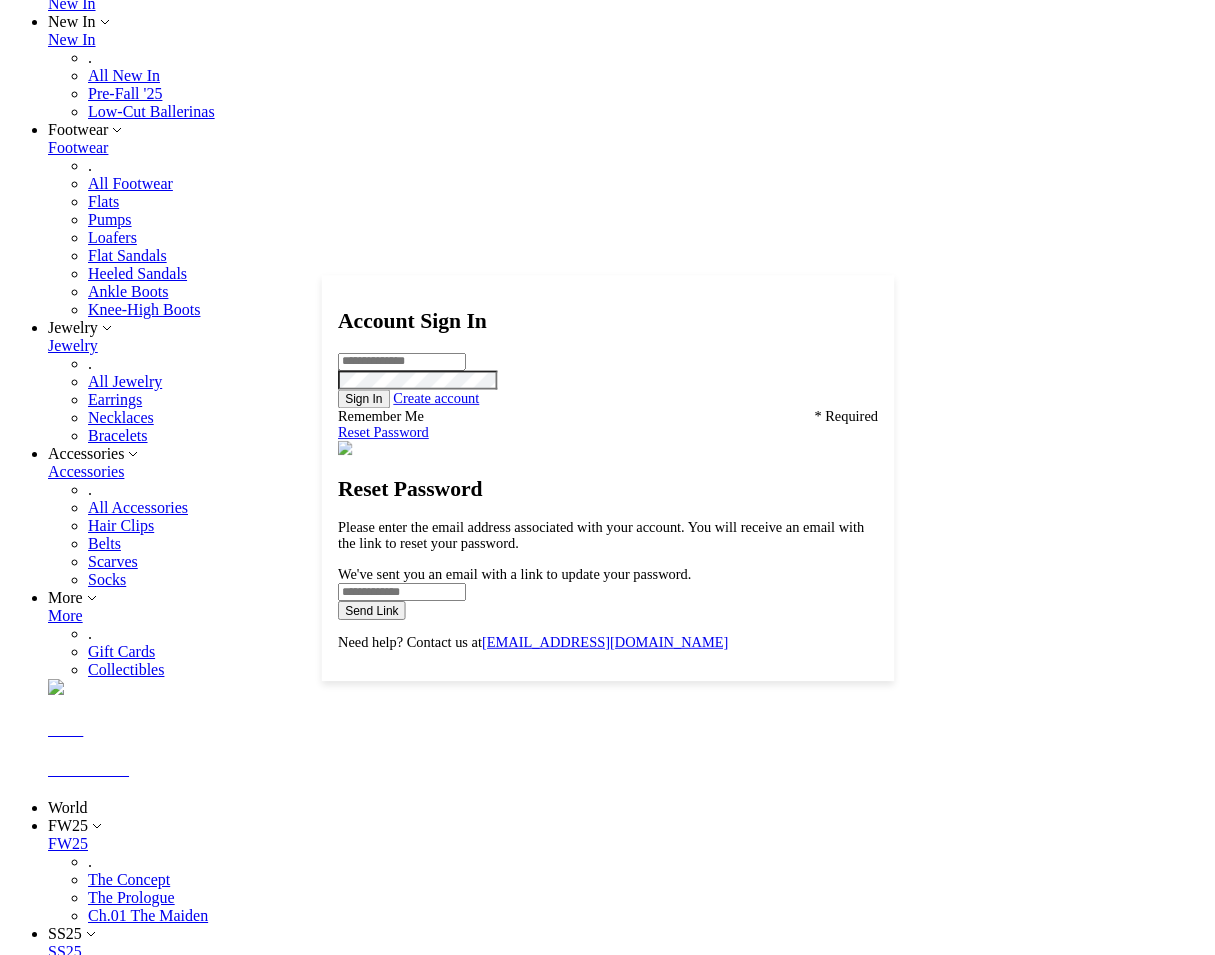 scroll, scrollTop: 1144, scrollLeft: 0, axis: vertical 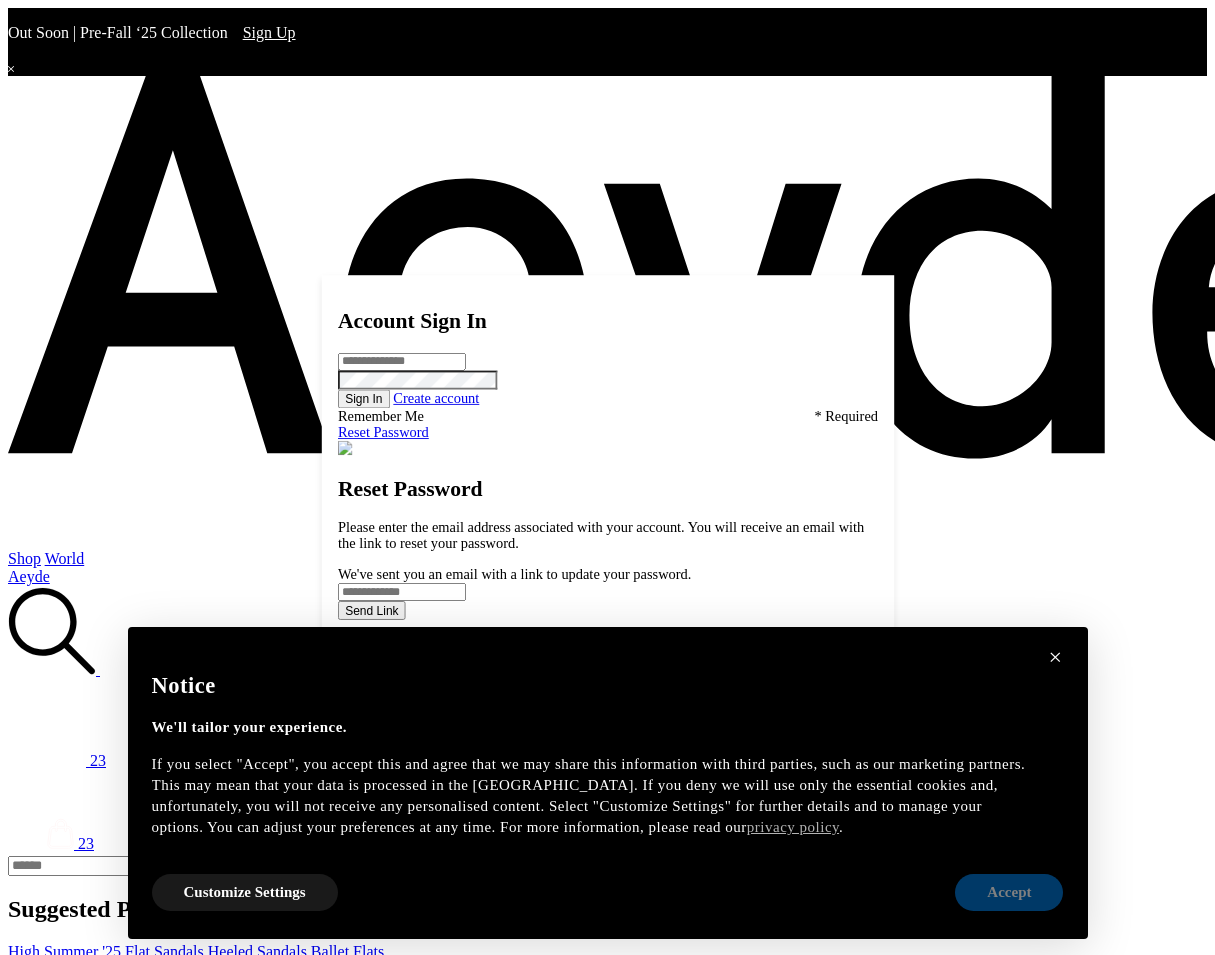 click on "Accept" at bounding box center (1009, 892) 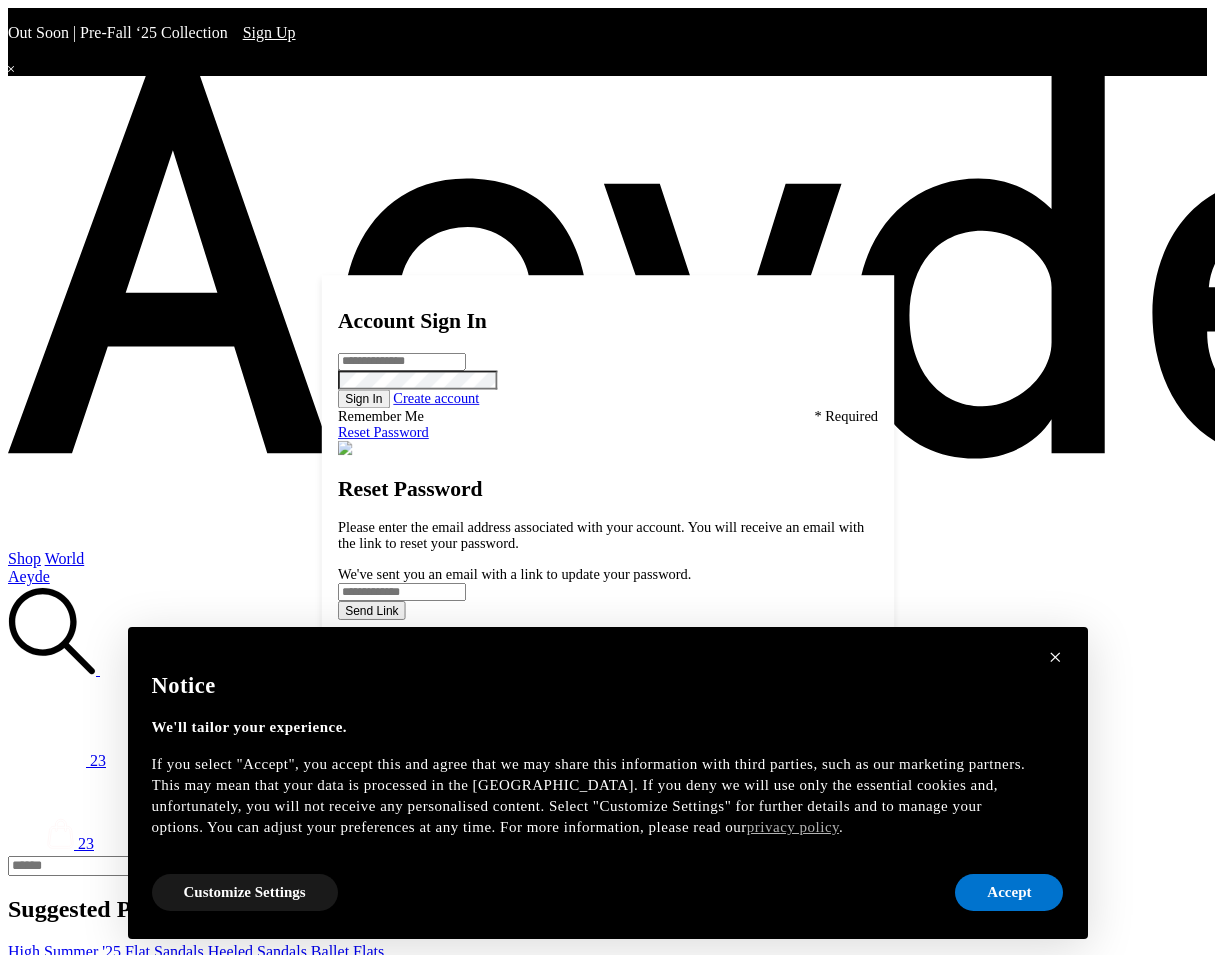 scroll, scrollTop: 0, scrollLeft: 0, axis: both 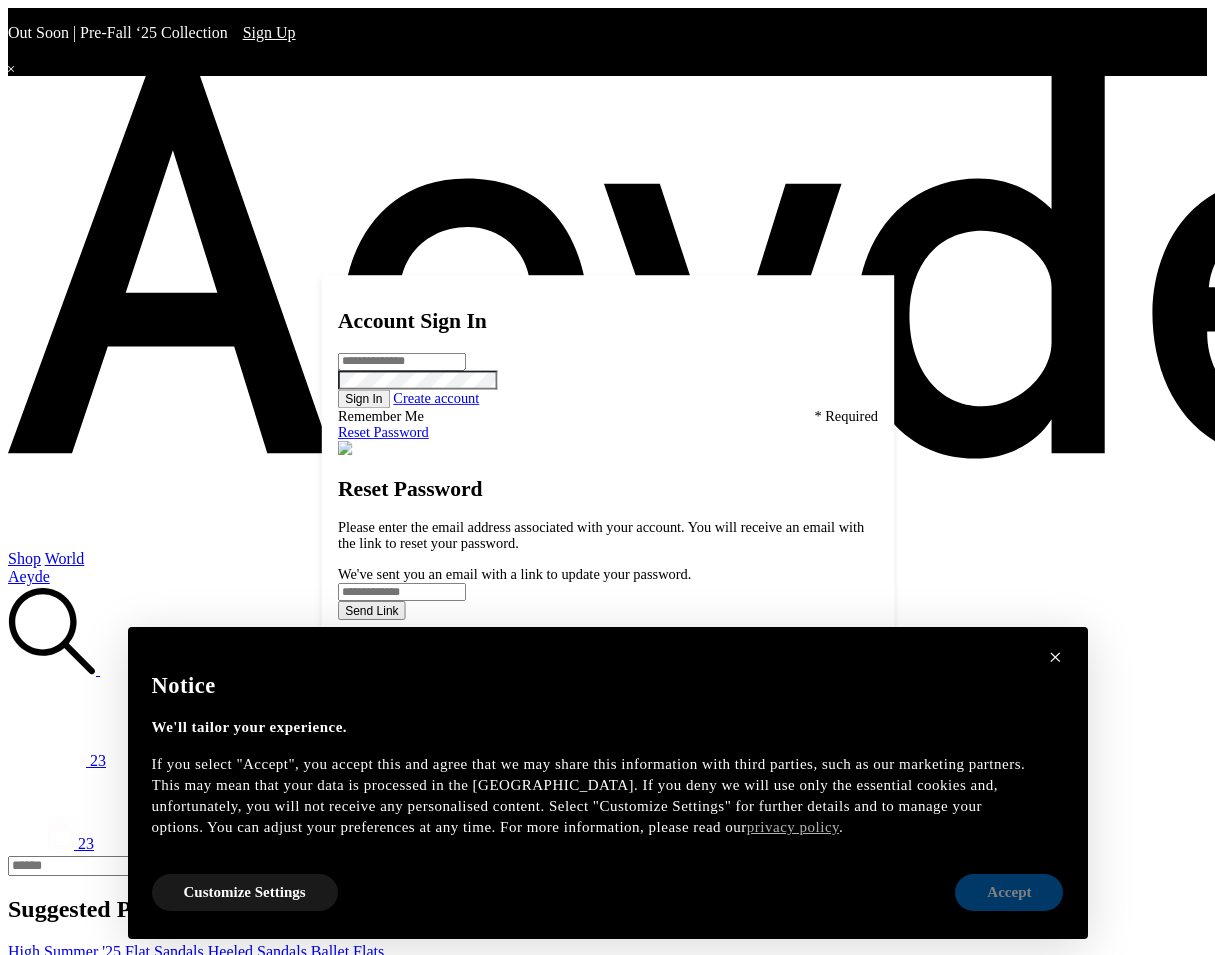 click on "Accept" at bounding box center [1009, 892] 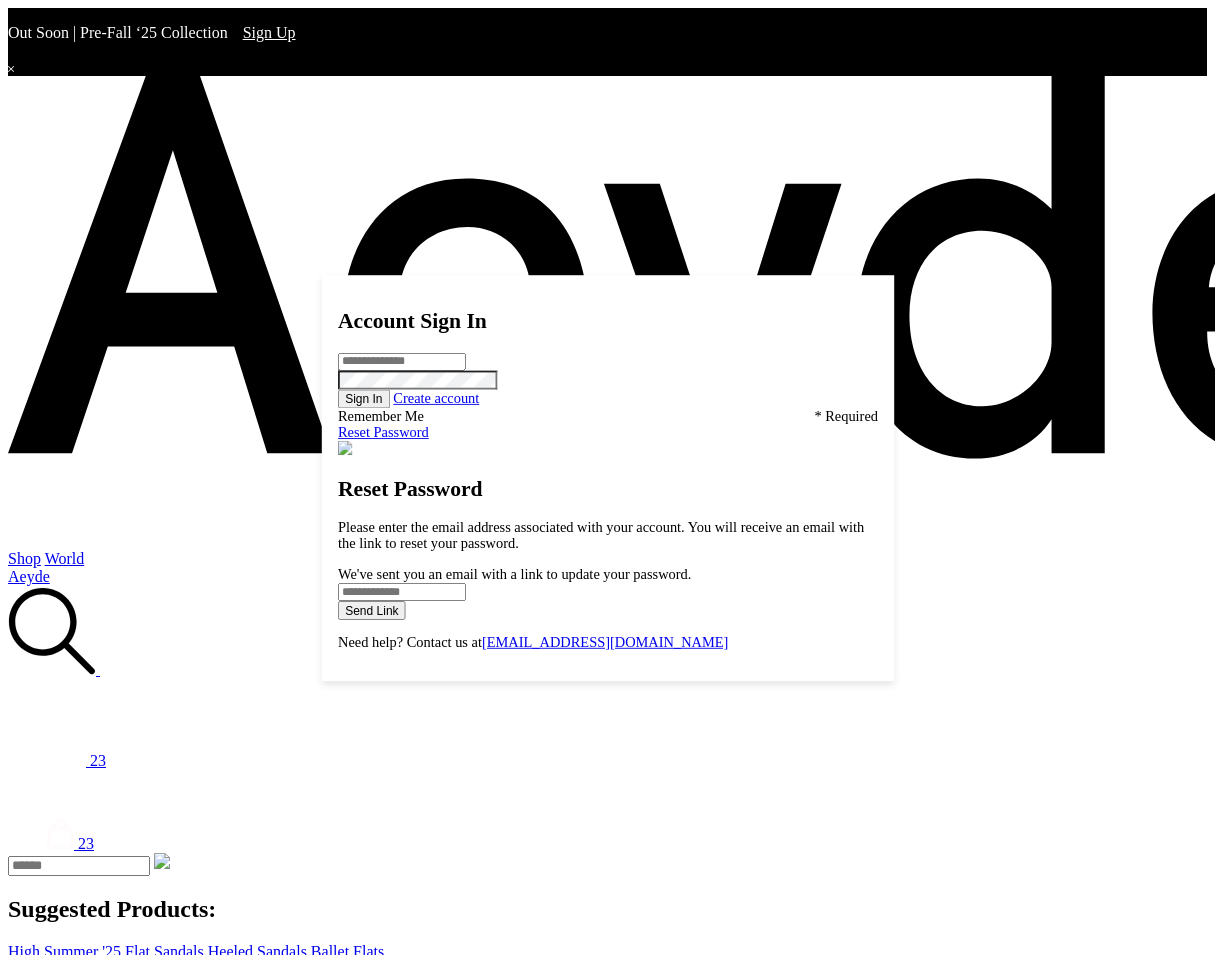 scroll, scrollTop: 0, scrollLeft: 0, axis: both 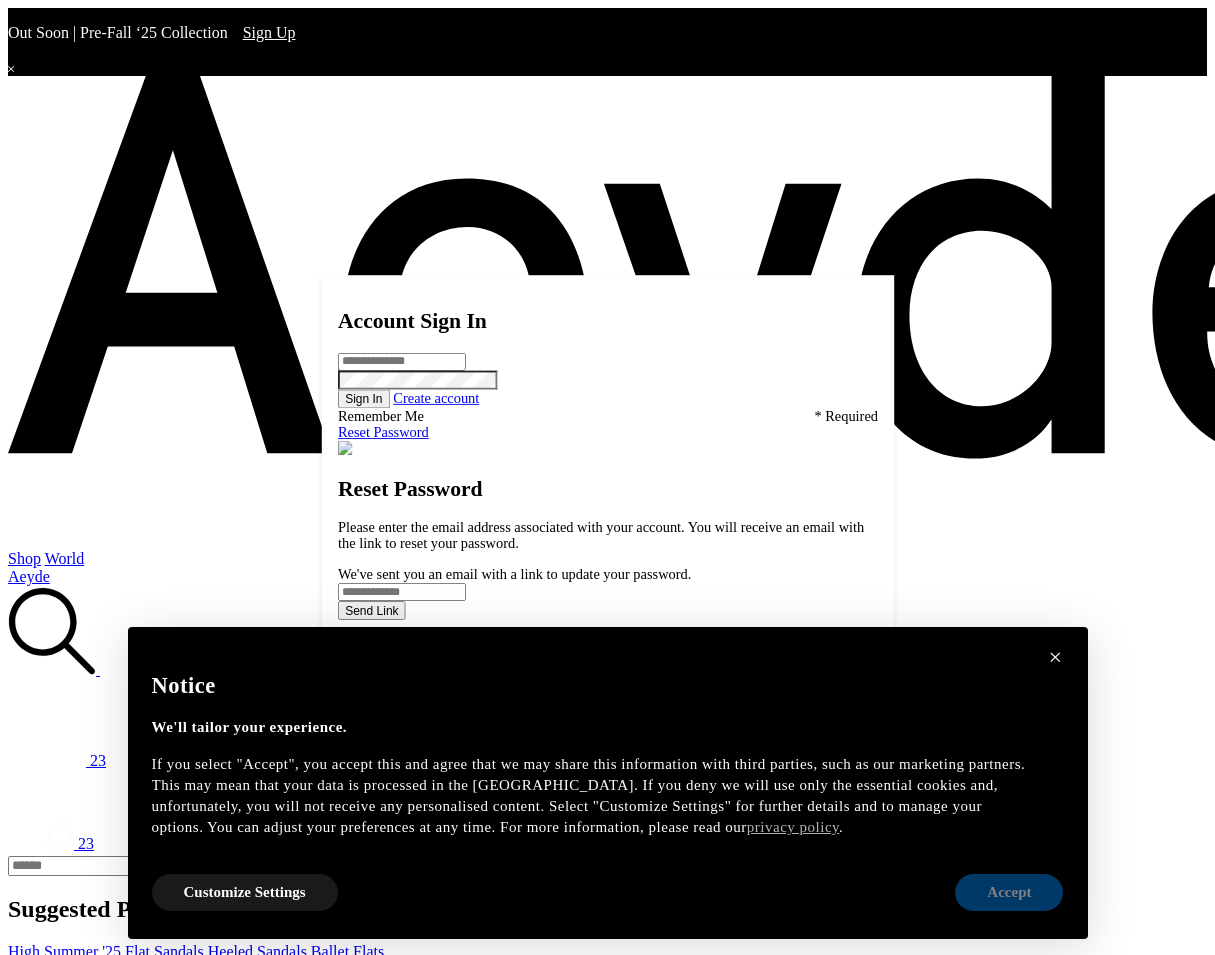 click on "Accept" at bounding box center (1009, 892) 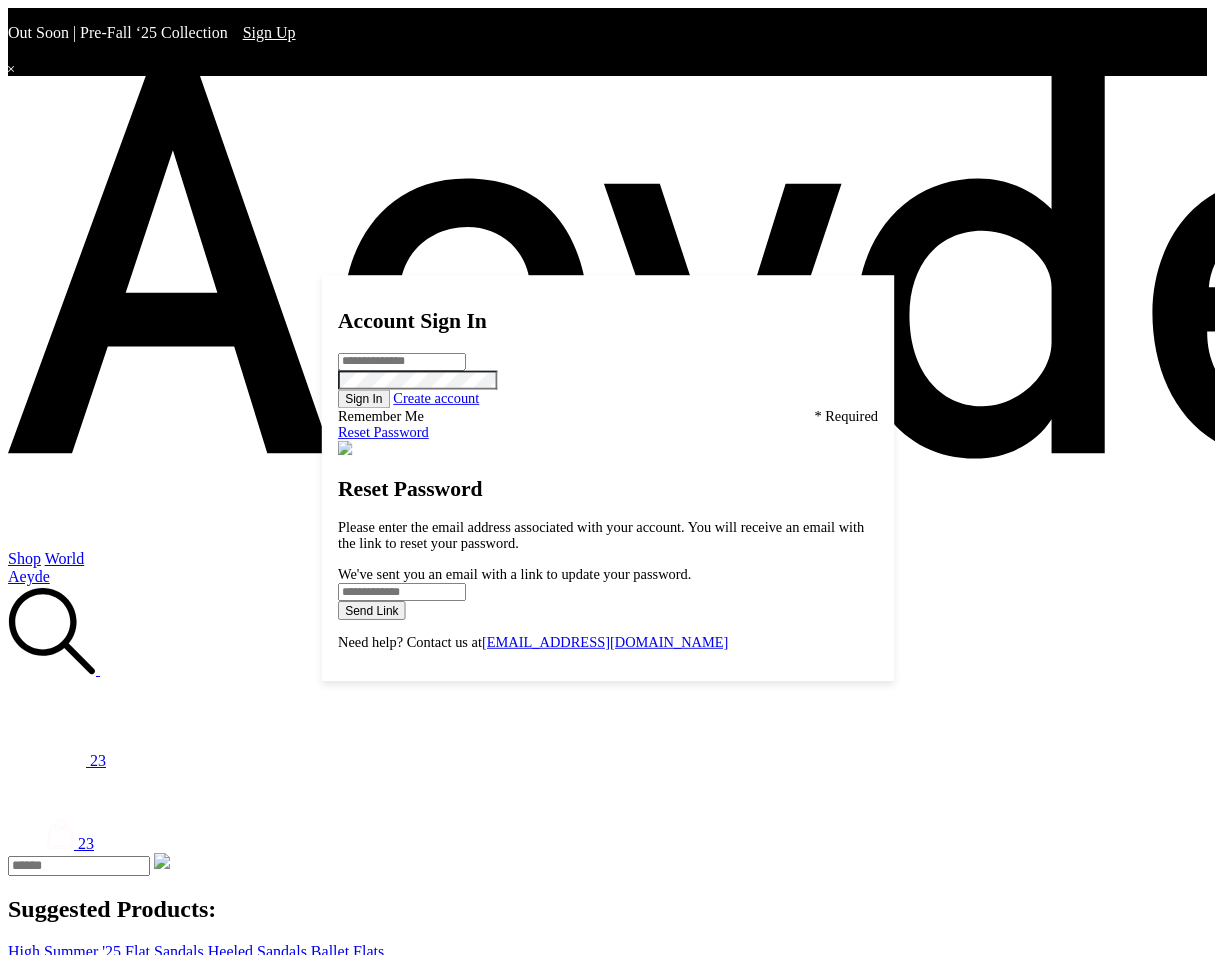 scroll, scrollTop: 0, scrollLeft: 0, axis: both 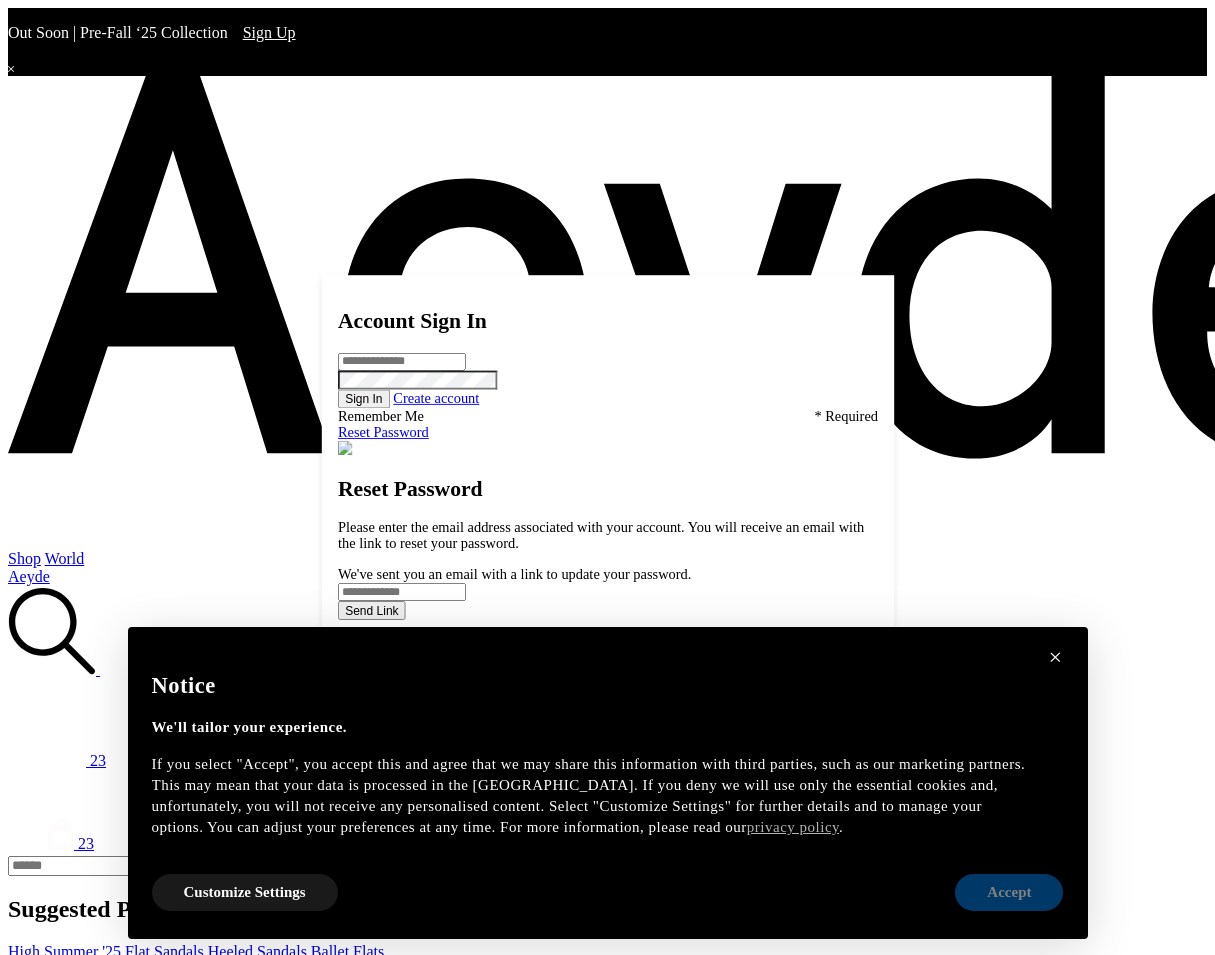 click on "Accept" at bounding box center (1009, 892) 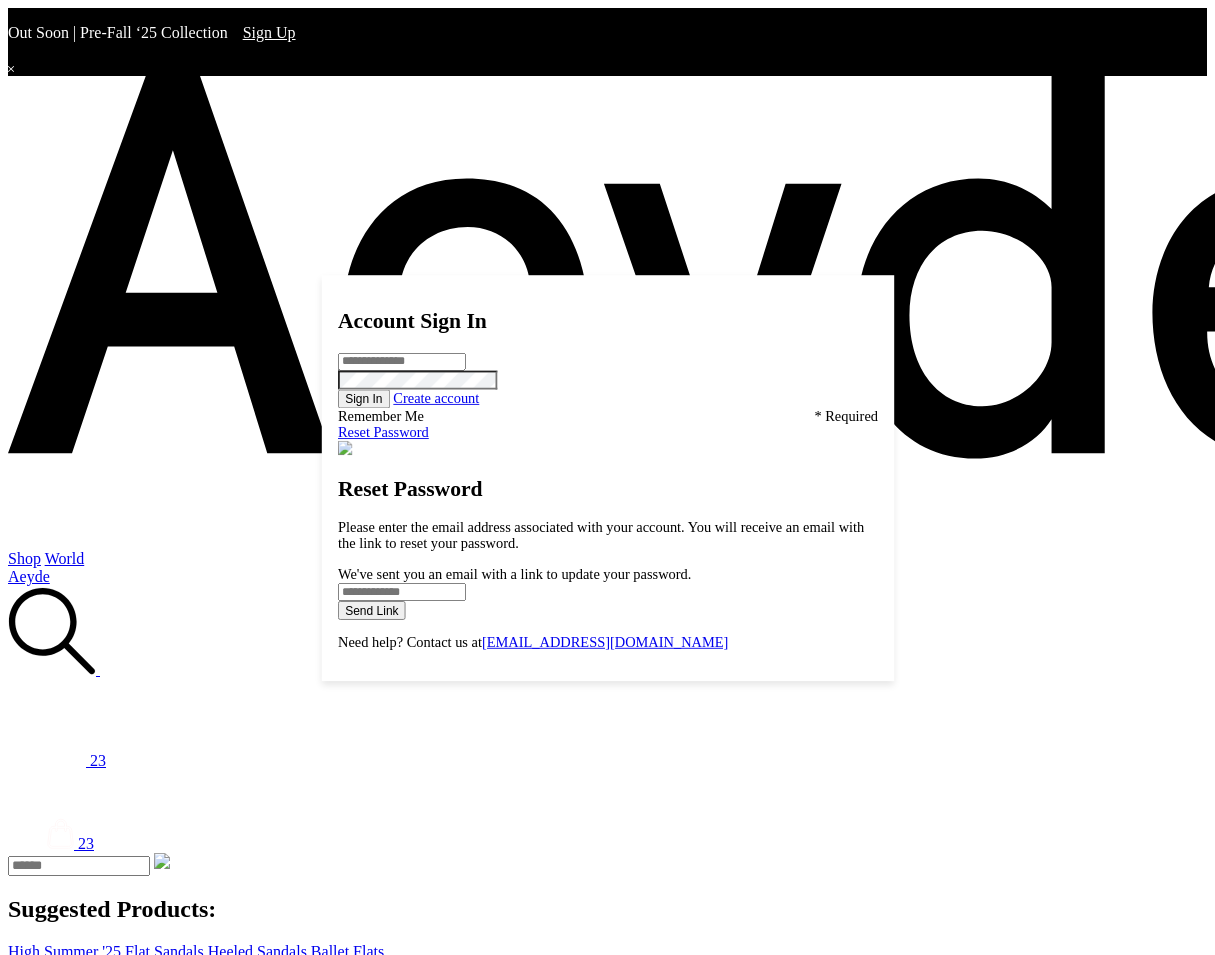 scroll, scrollTop: 0, scrollLeft: 0, axis: both 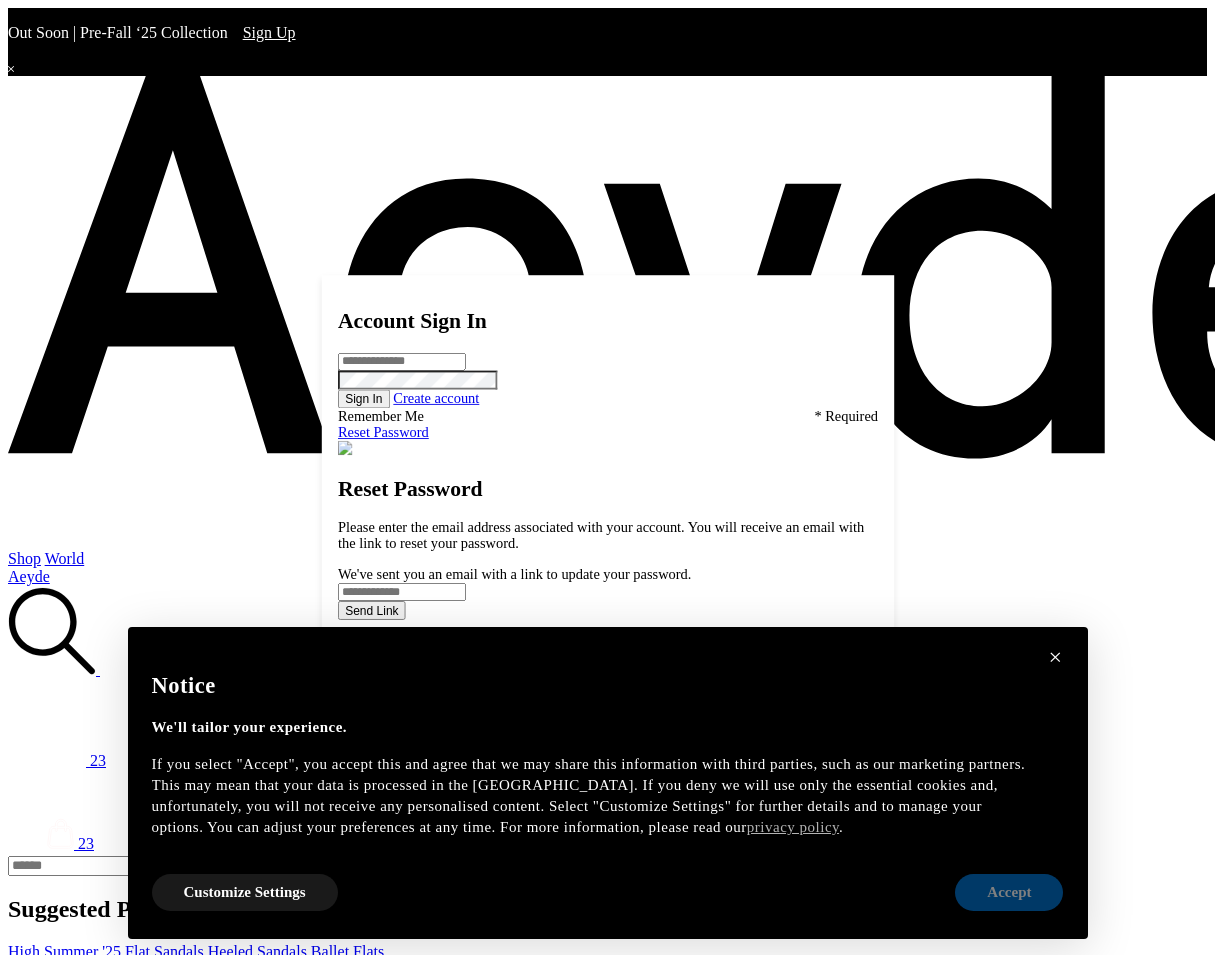 click on "Accept" at bounding box center (1009, 892) 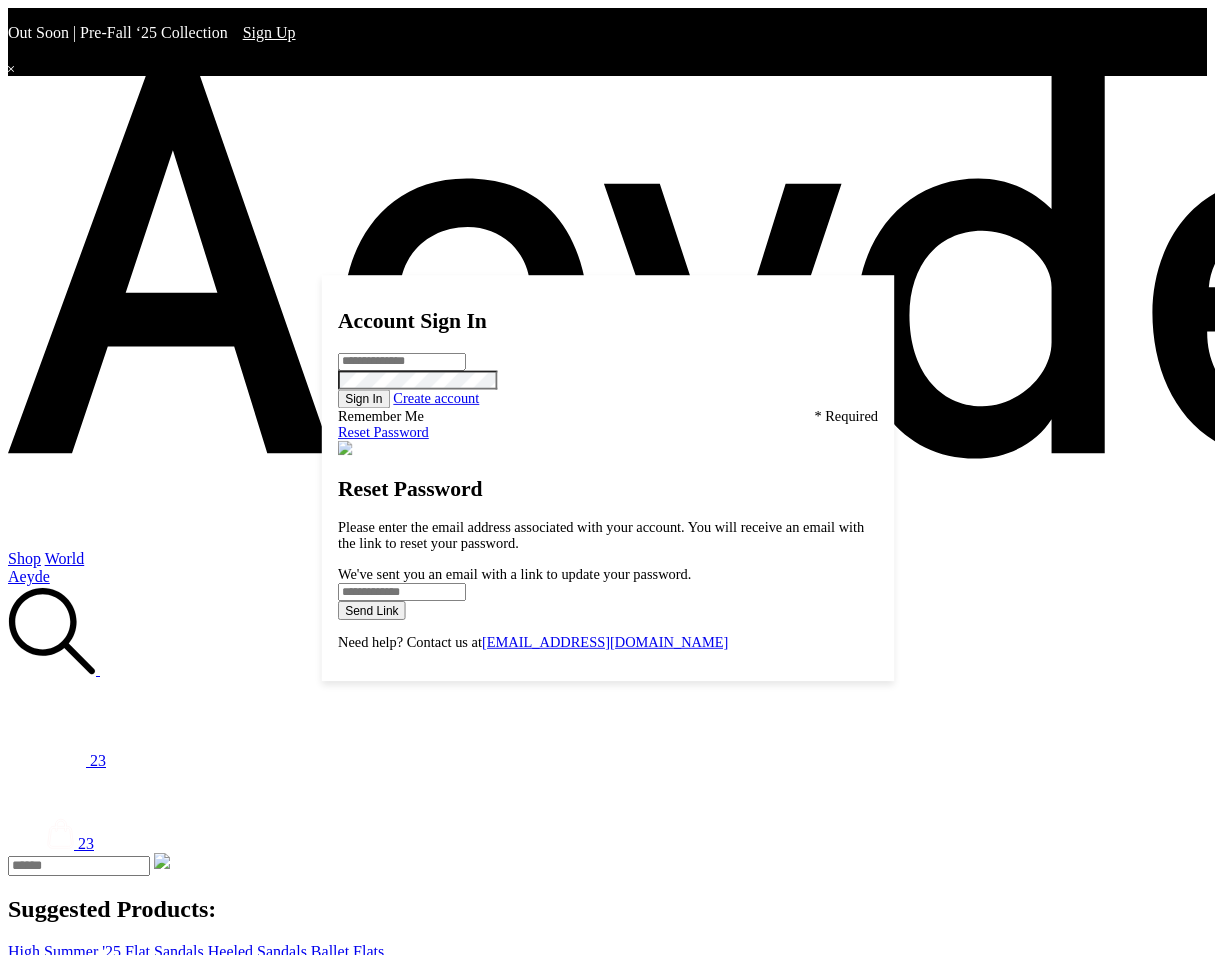 scroll, scrollTop: 0, scrollLeft: 0, axis: both 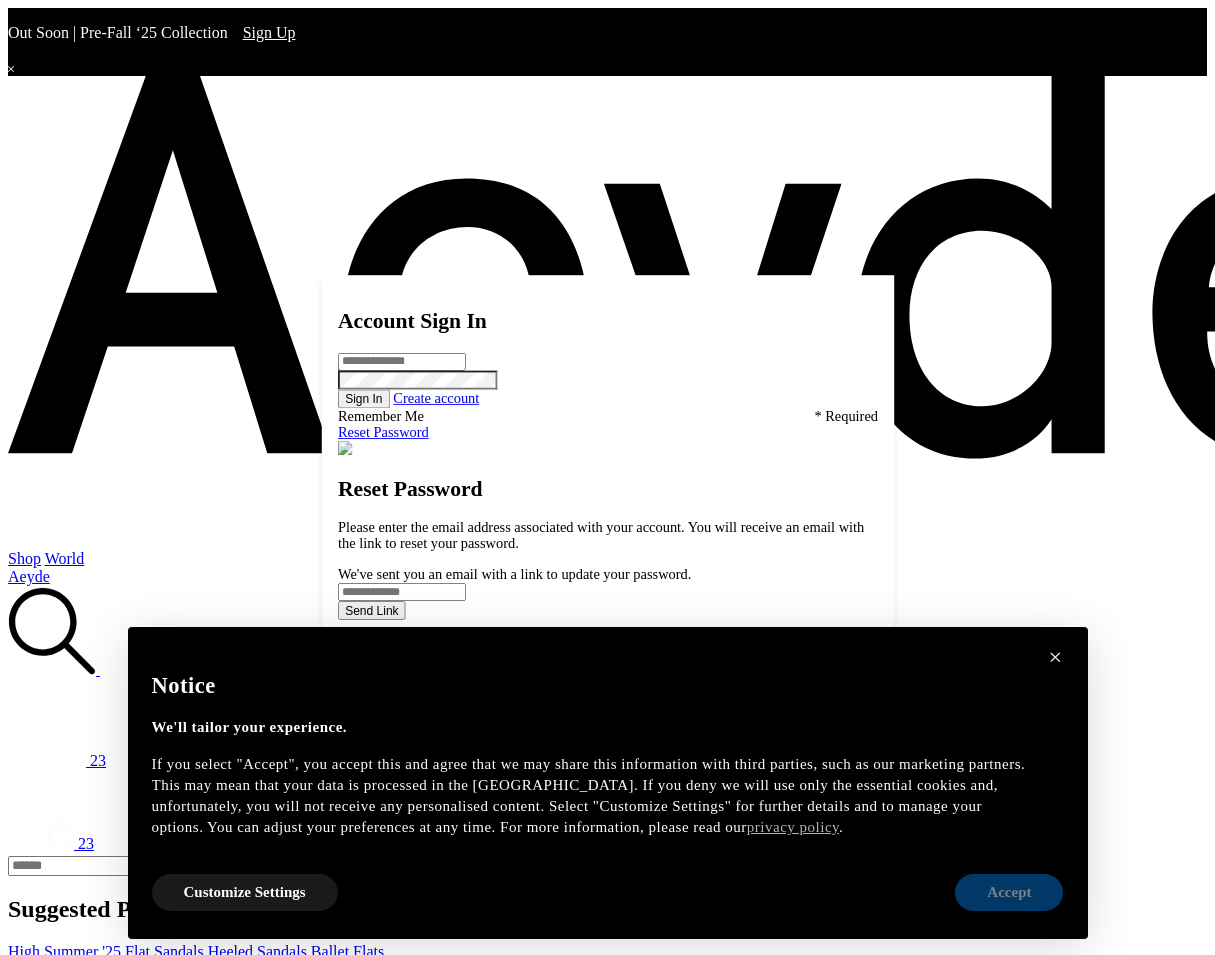 click on "Accept" at bounding box center [1009, 892] 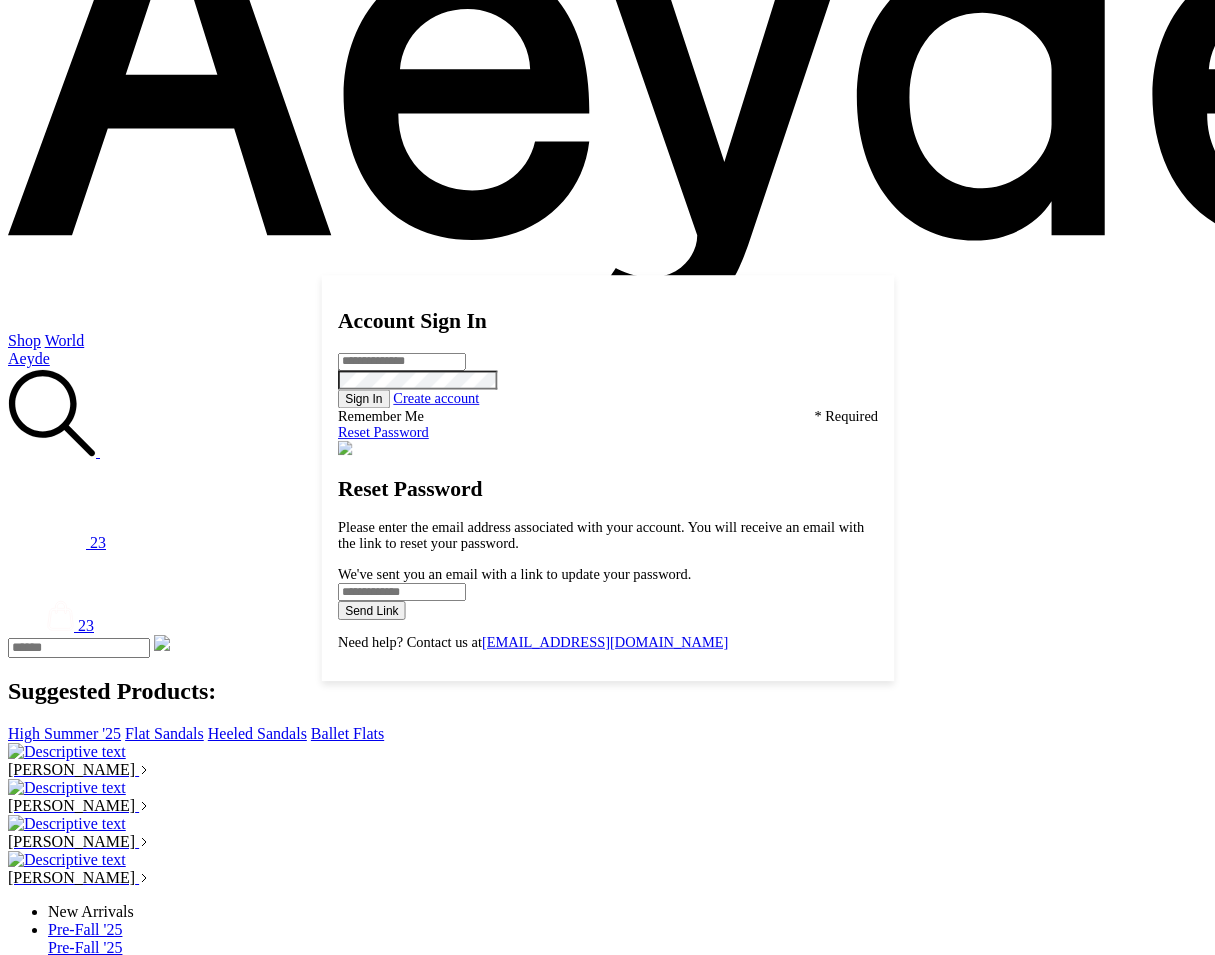 scroll, scrollTop: 0, scrollLeft: 0, axis: both 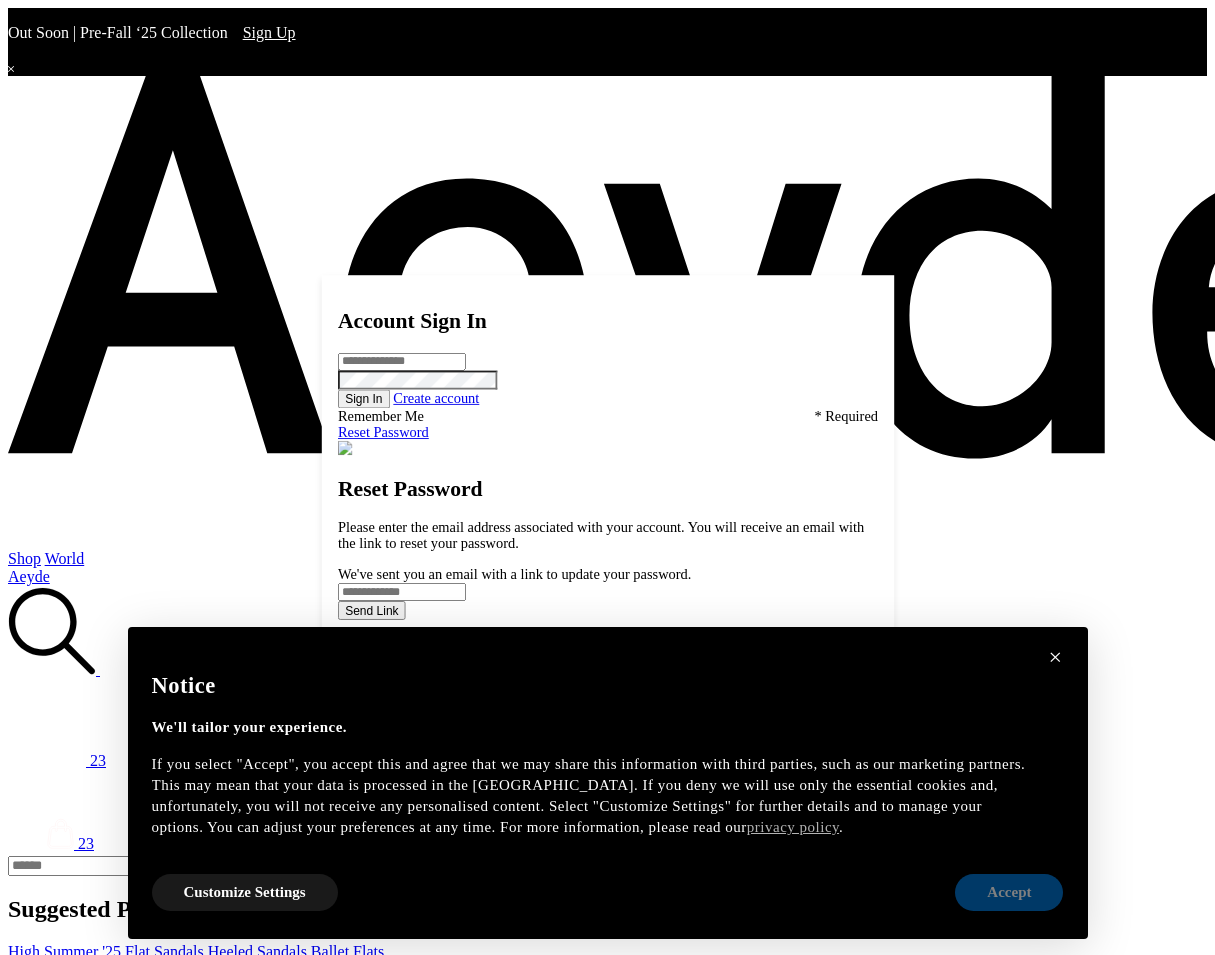 click on "Accept" at bounding box center [1009, 892] 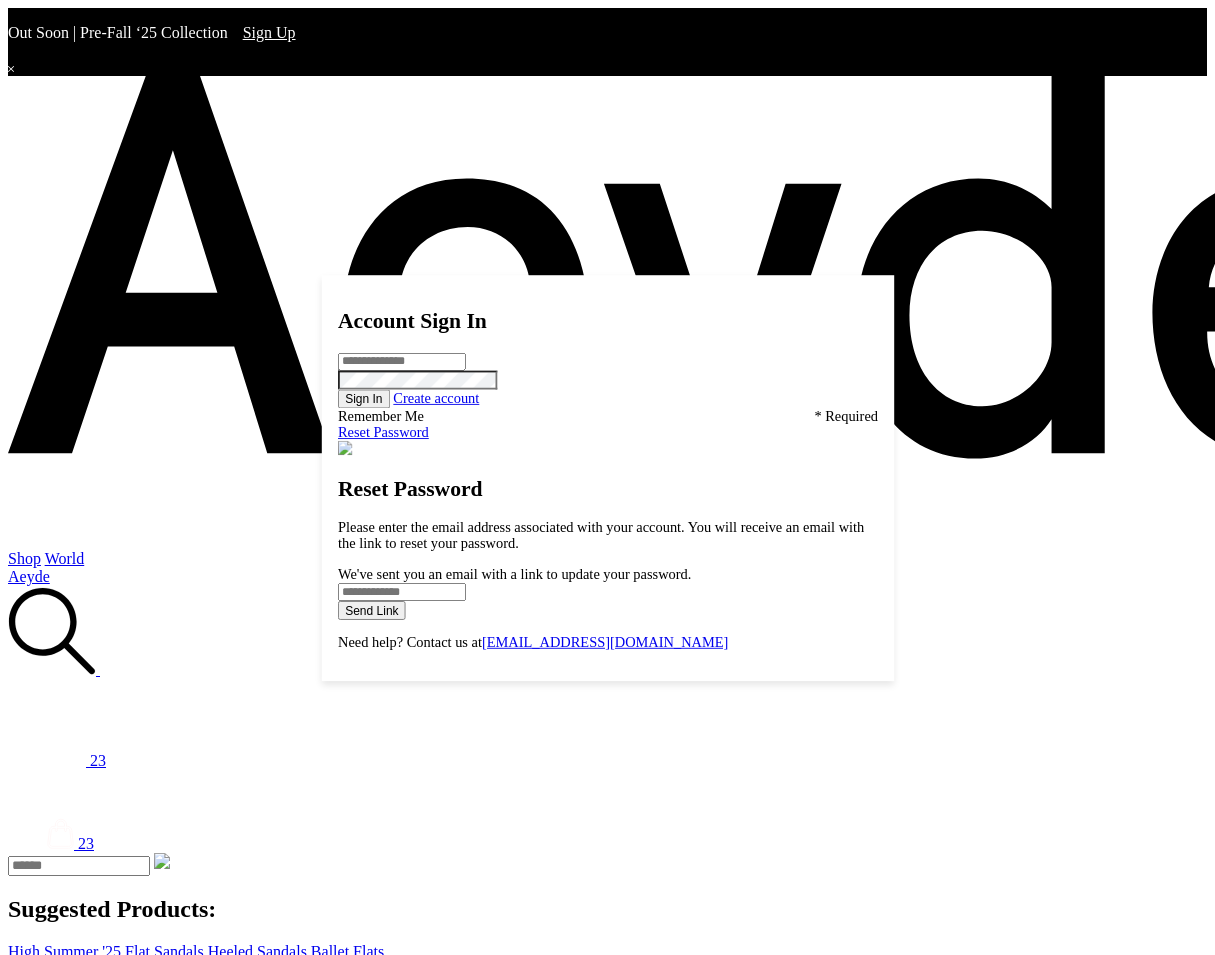 scroll, scrollTop: 0, scrollLeft: 0, axis: both 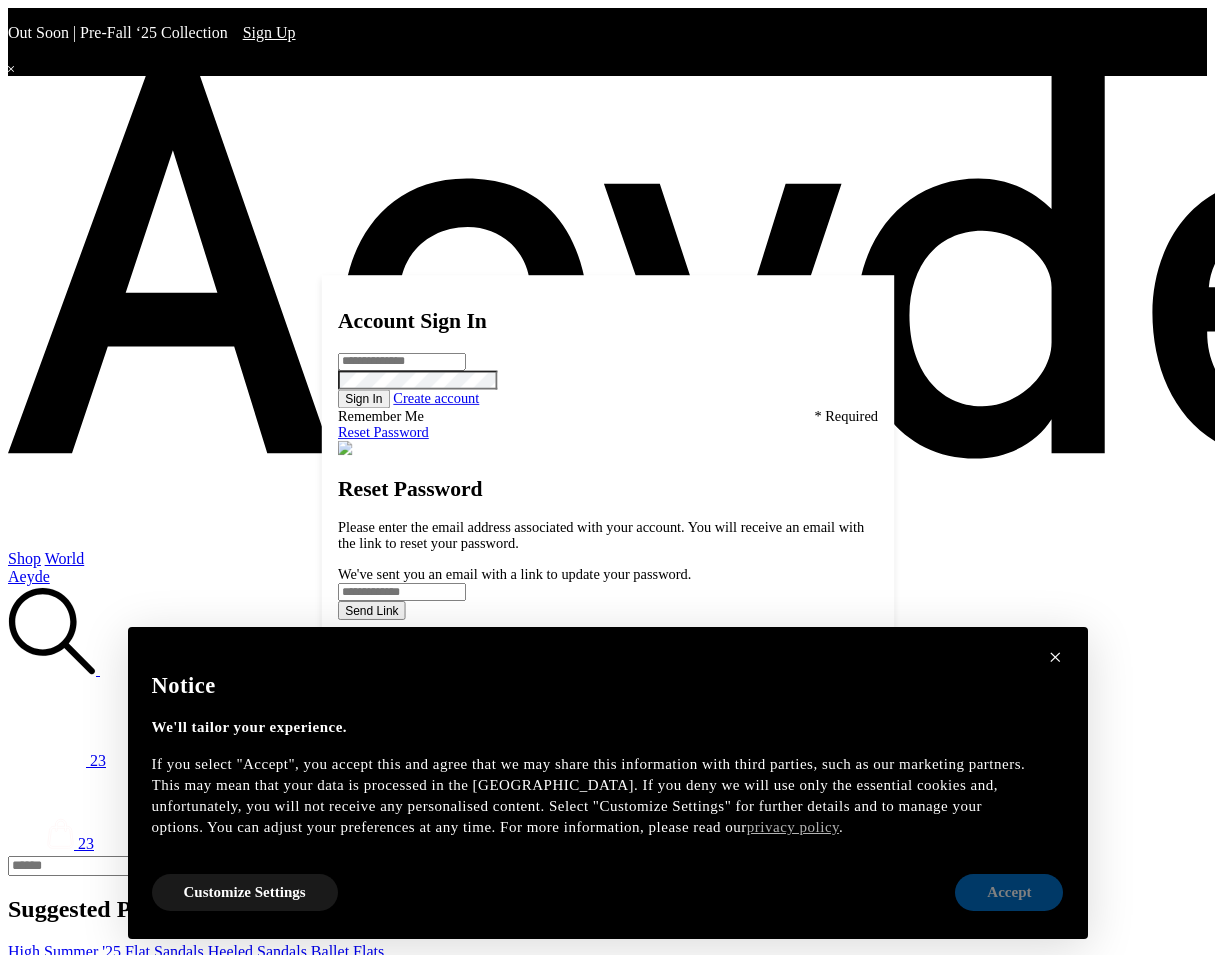 click on "Accept" at bounding box center [1009, 892] 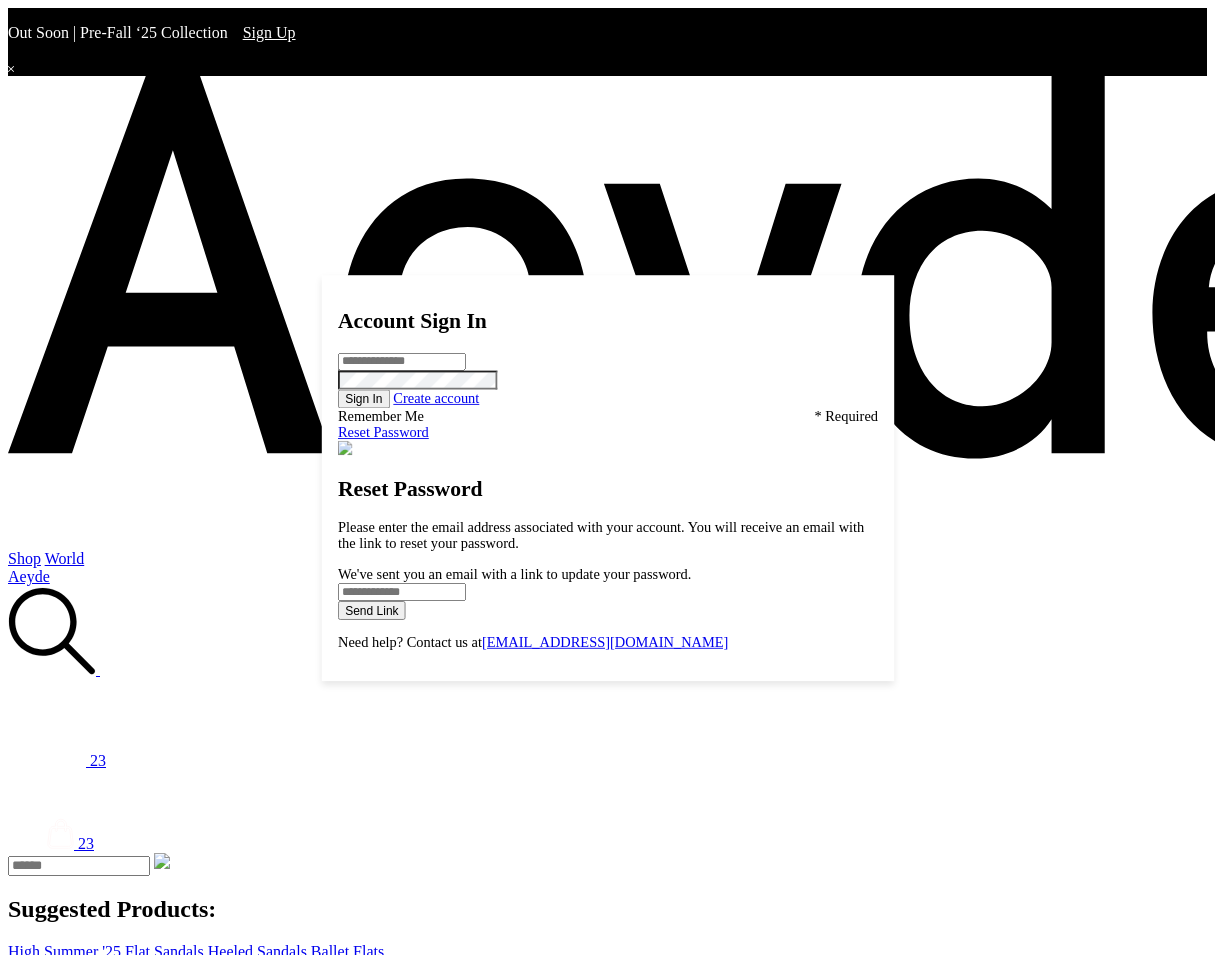 click at bounding box center (607, 4182) 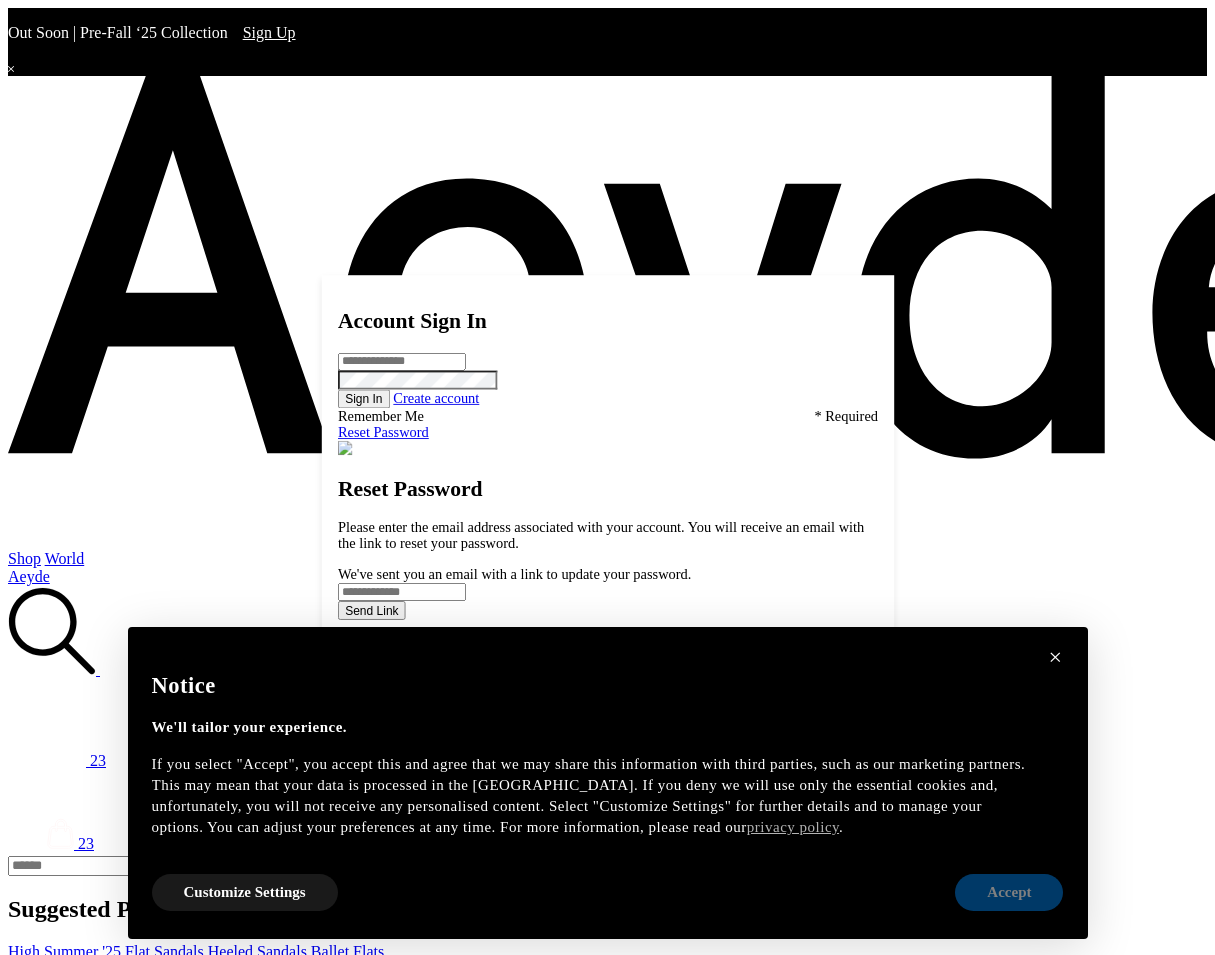 click on "Accept" at bounding box center [1009, 892] 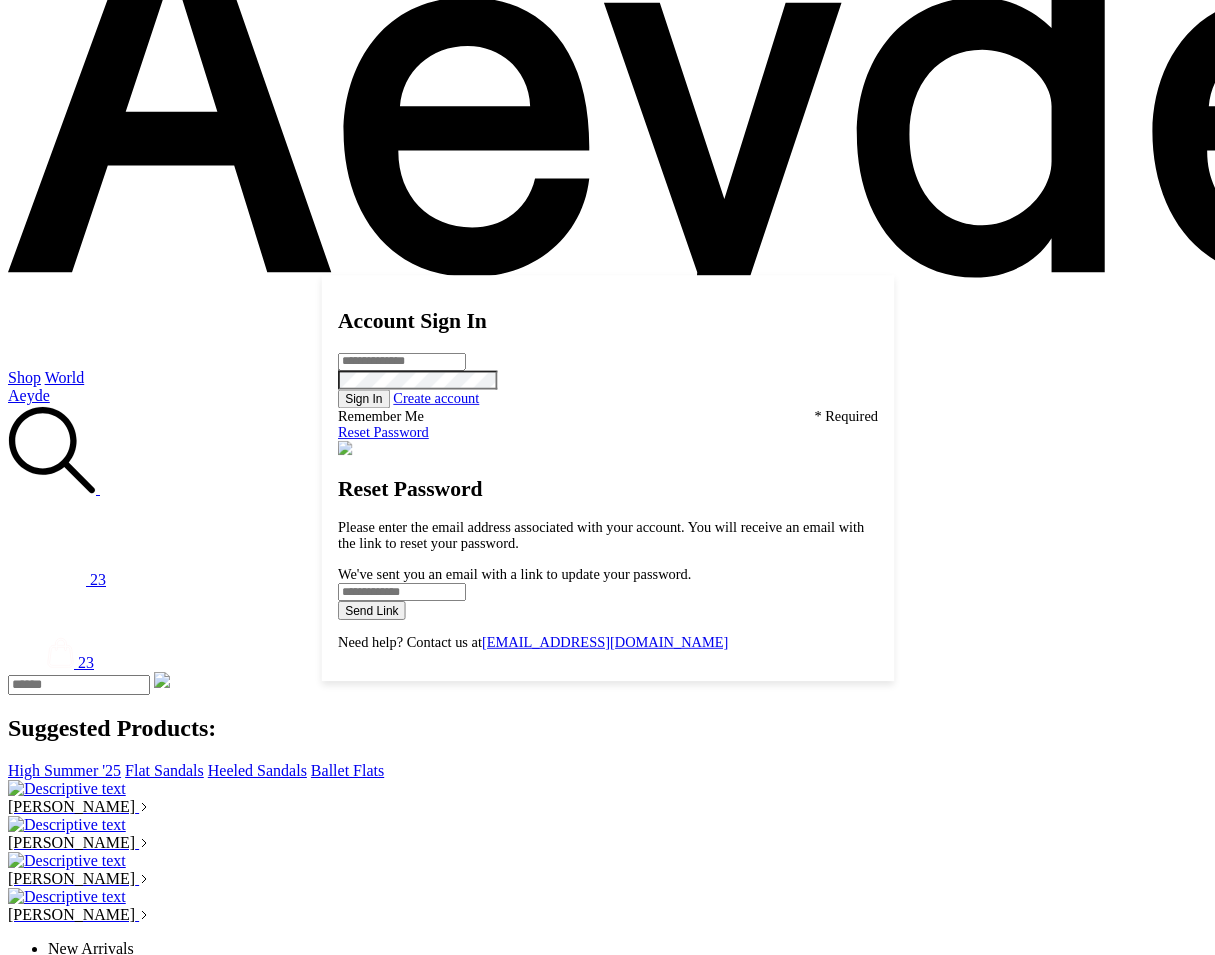 scroll, scrollTop: 0, scrollLeft: 0, axis: both 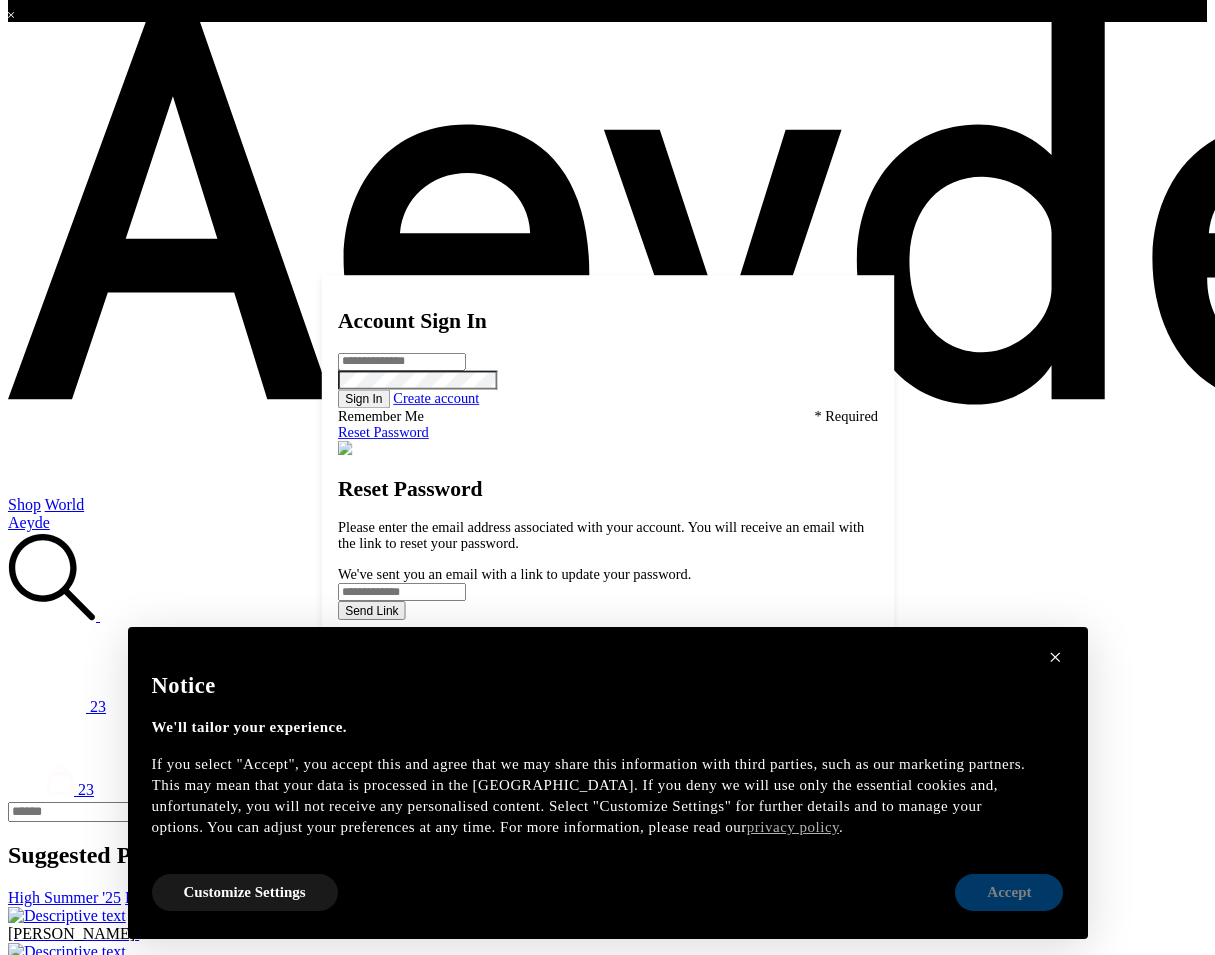 click on "Accept" at bounding box center [1009, 892] 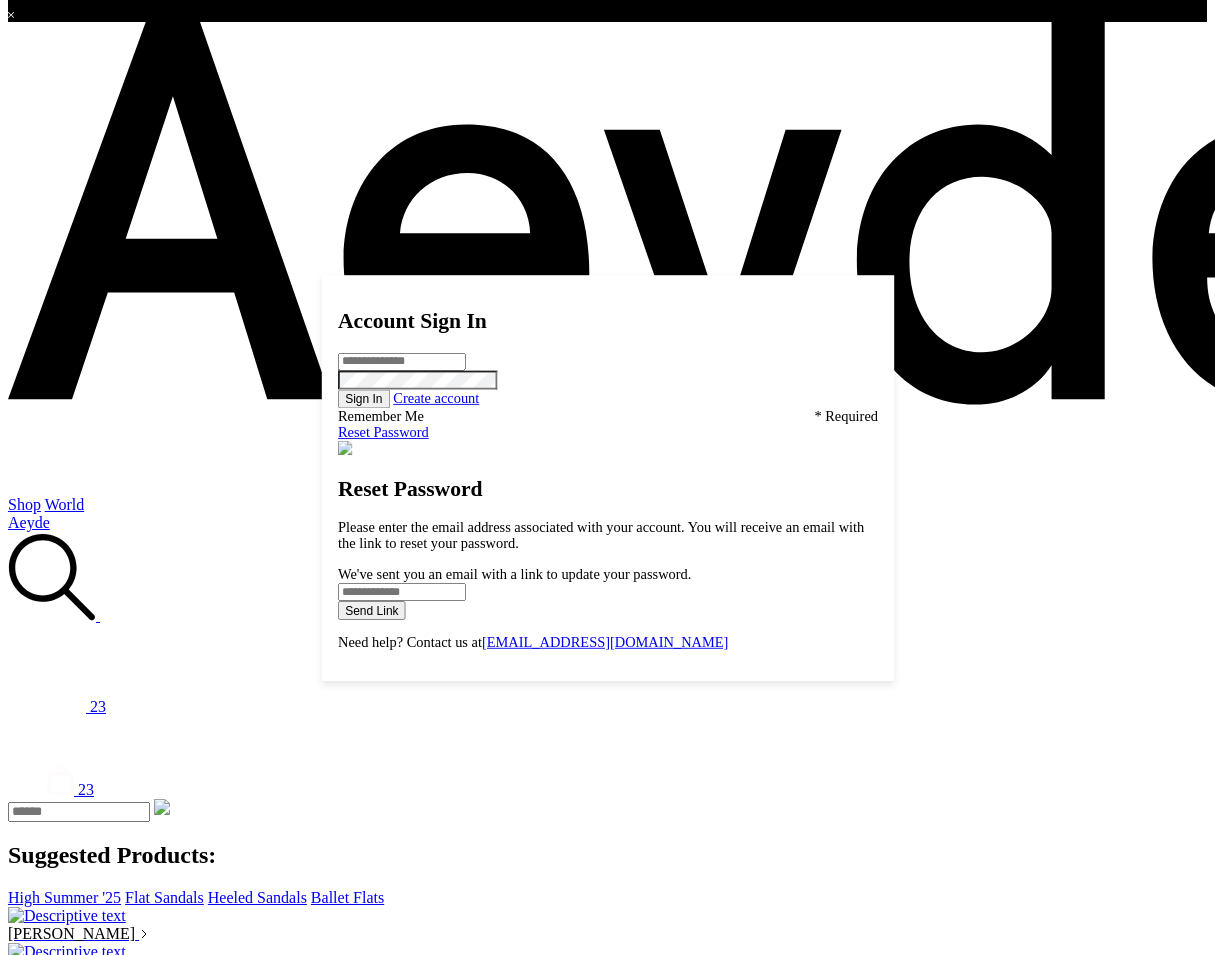 scroll, scrollTop: 0, scrollLeft: 0, axis: both 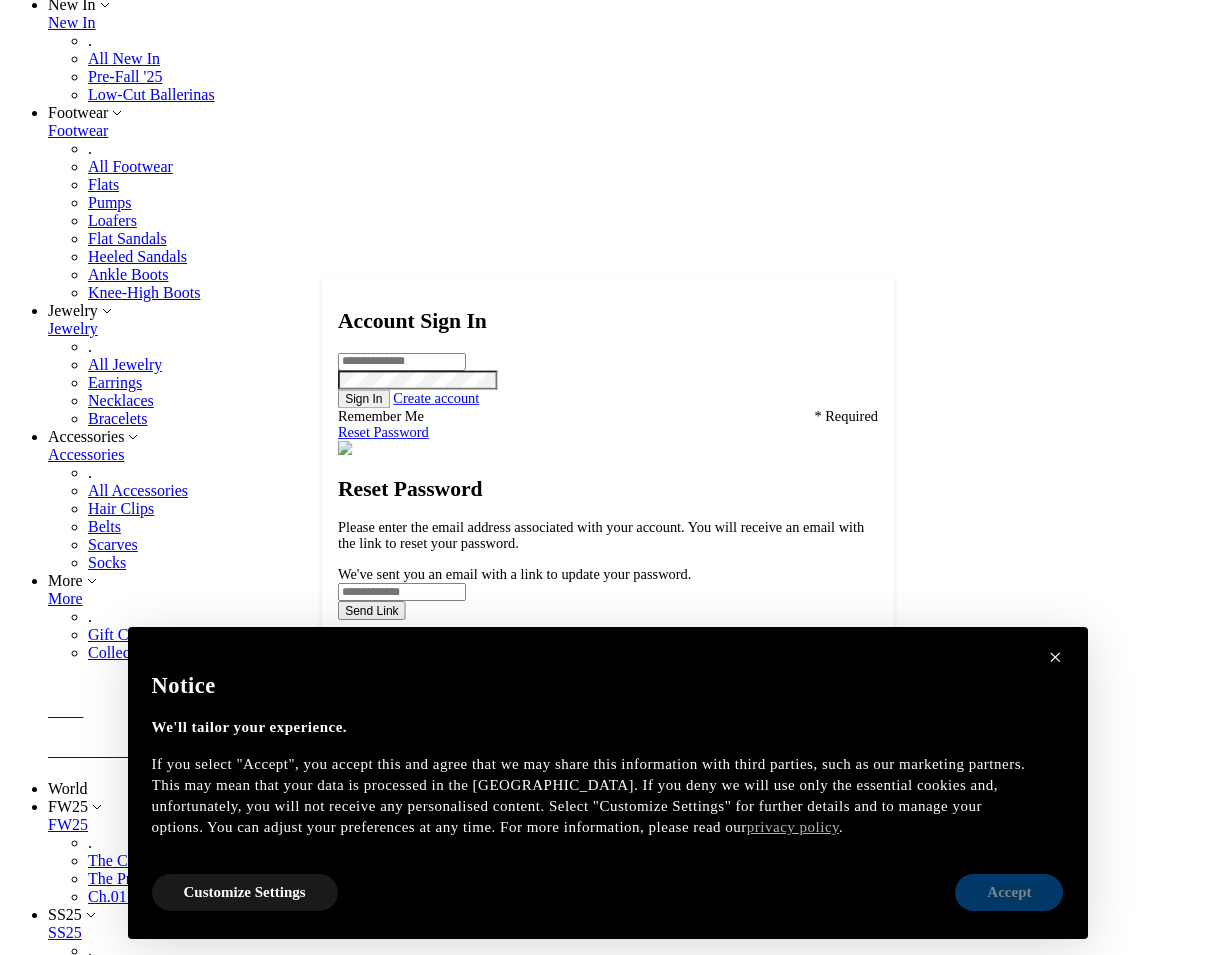 click on "Accept" at bounding box center [1009, 892] 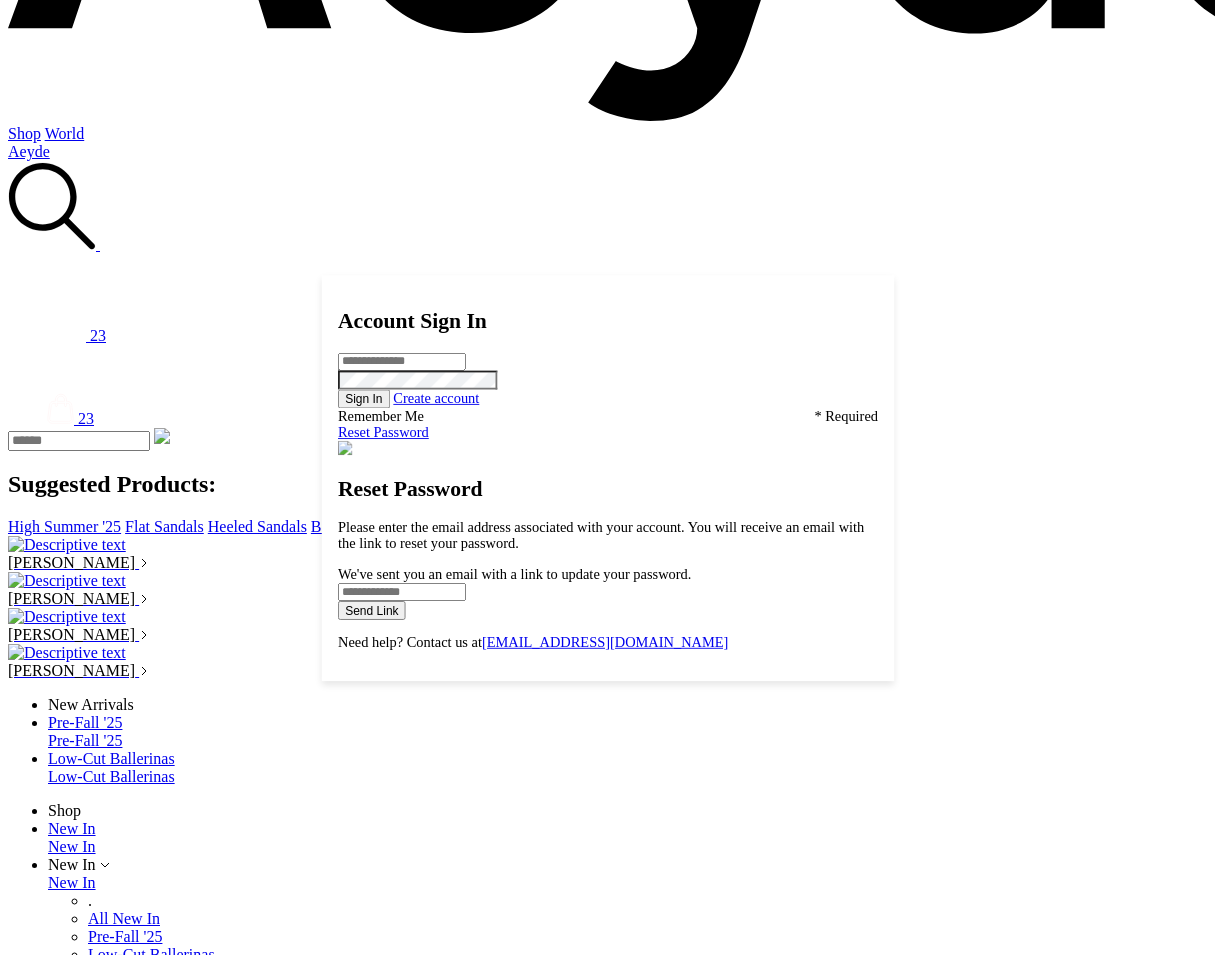 scroll, scrollTop: 0, scrollLeft: 0, axis: both 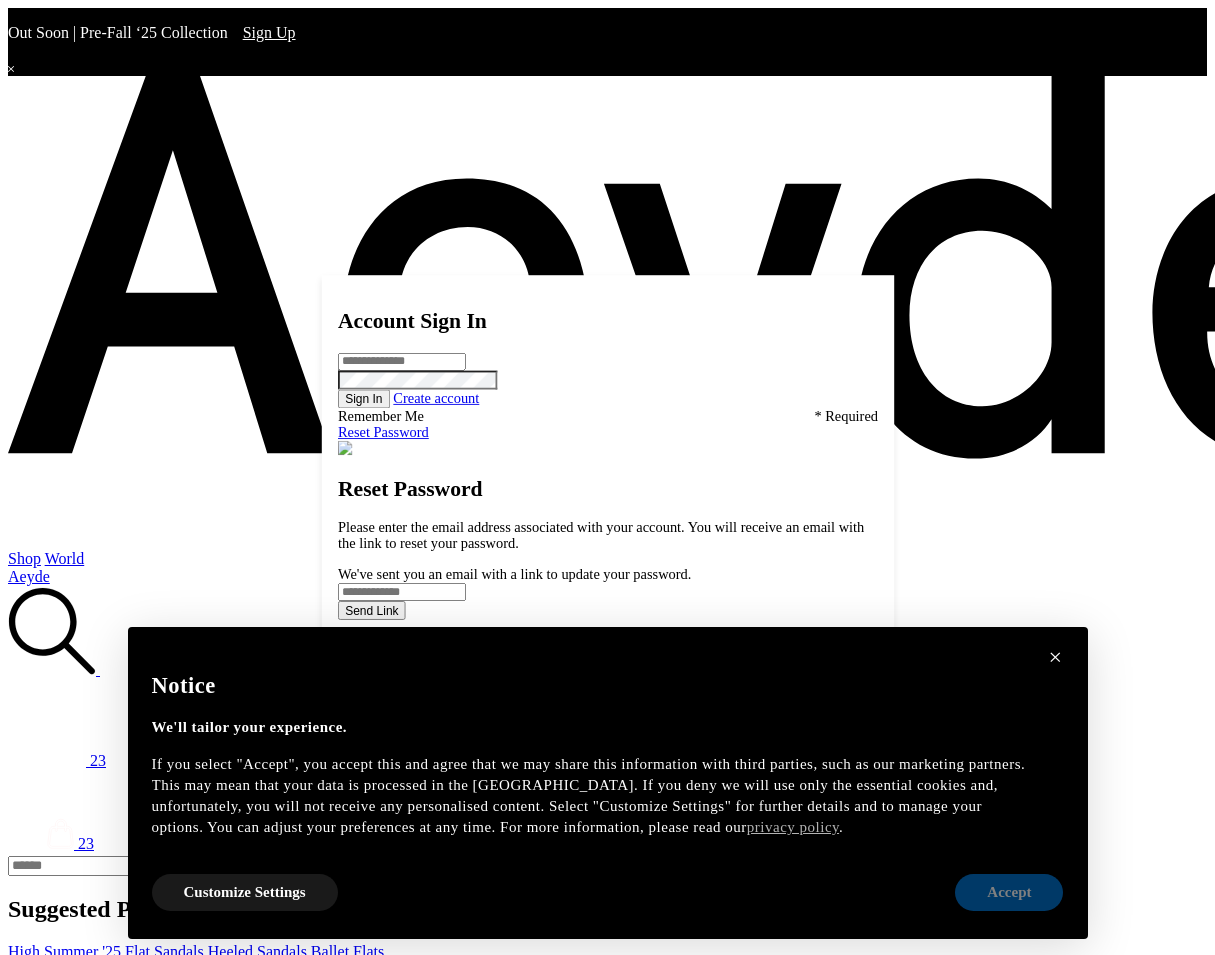 click on "Accept" at bounding box center [1009, 892] 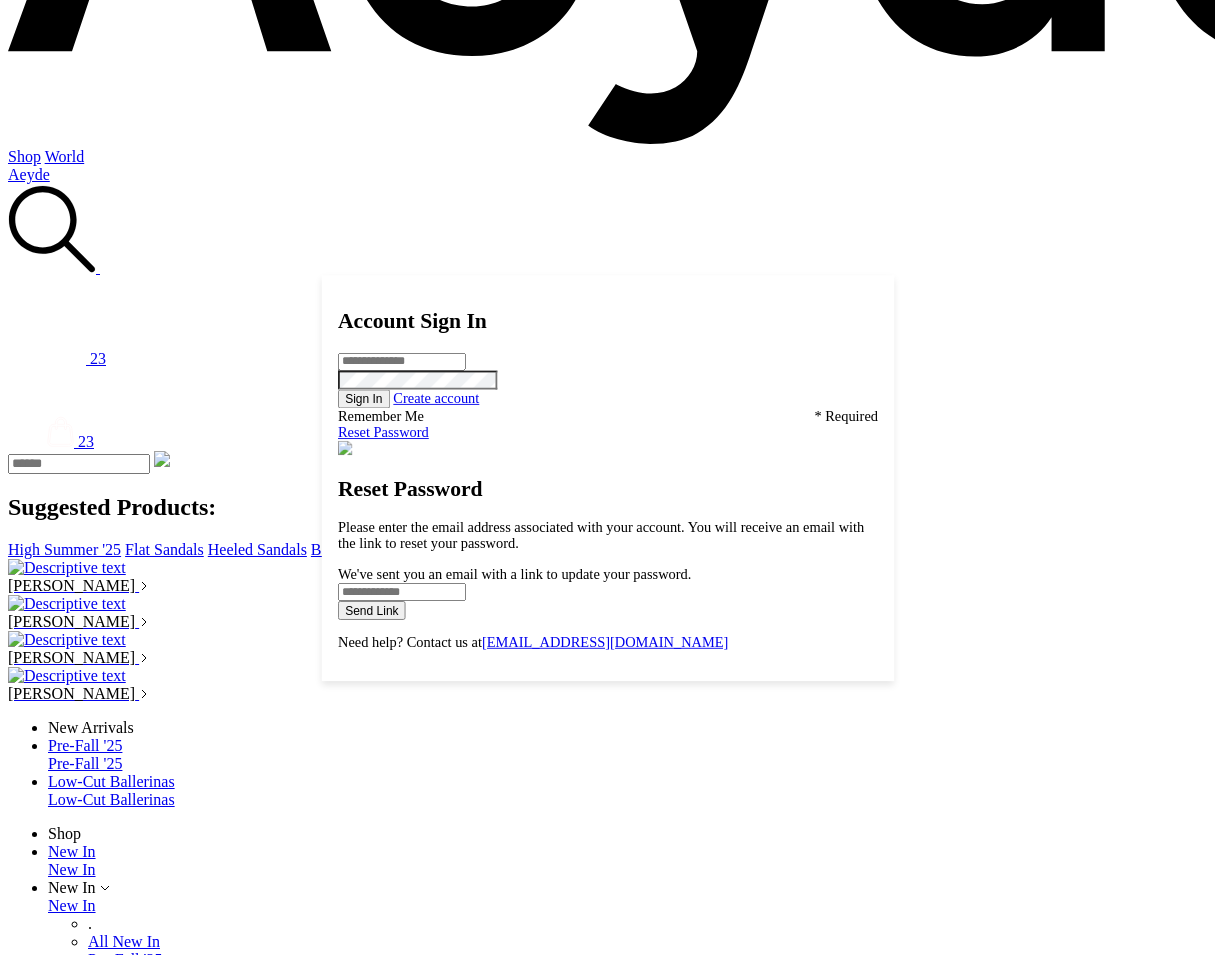 scroll, scrollTop: 0, scrollLeft: 0, axis: both 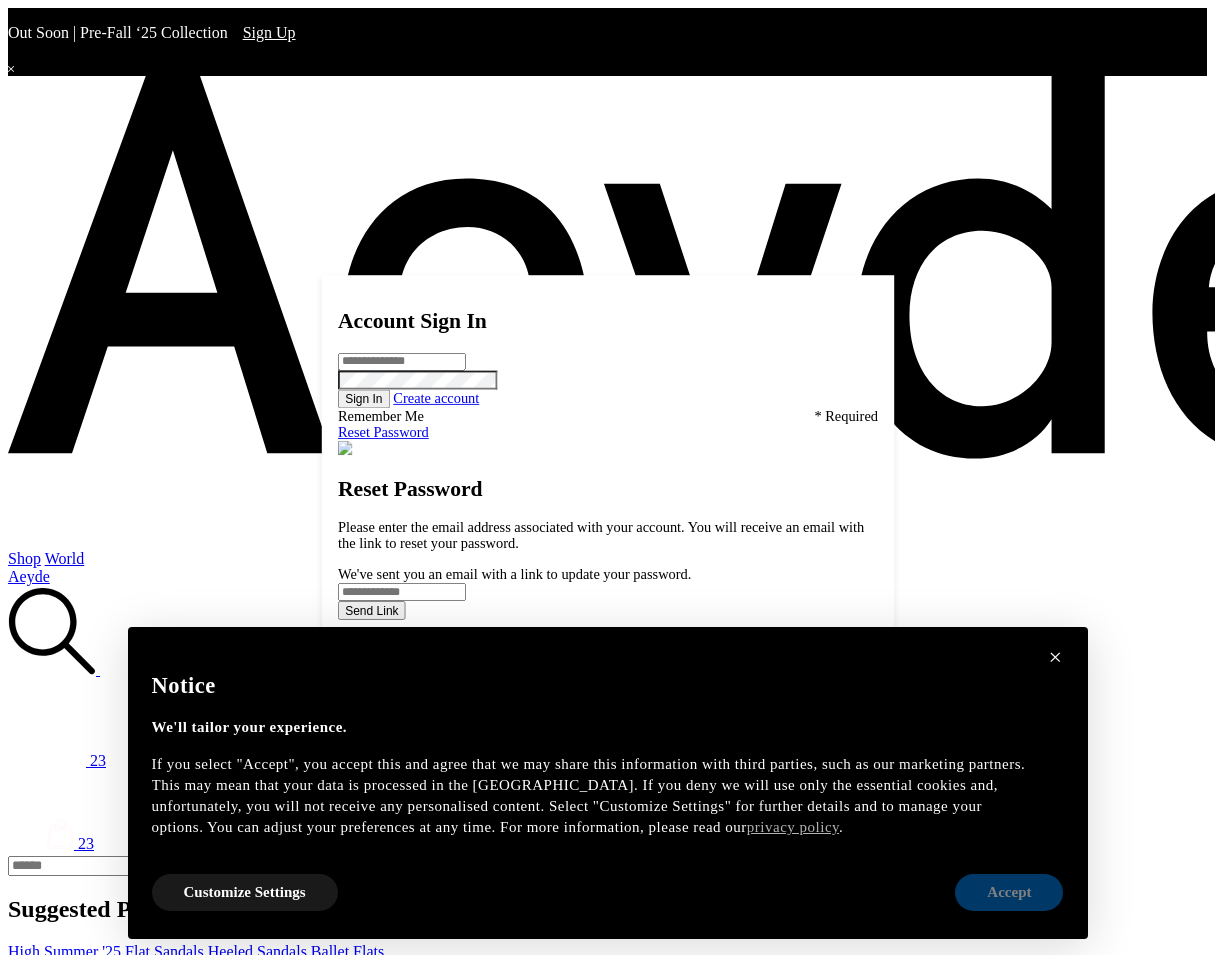click on "Accept" at bounding box center [1009, 892] 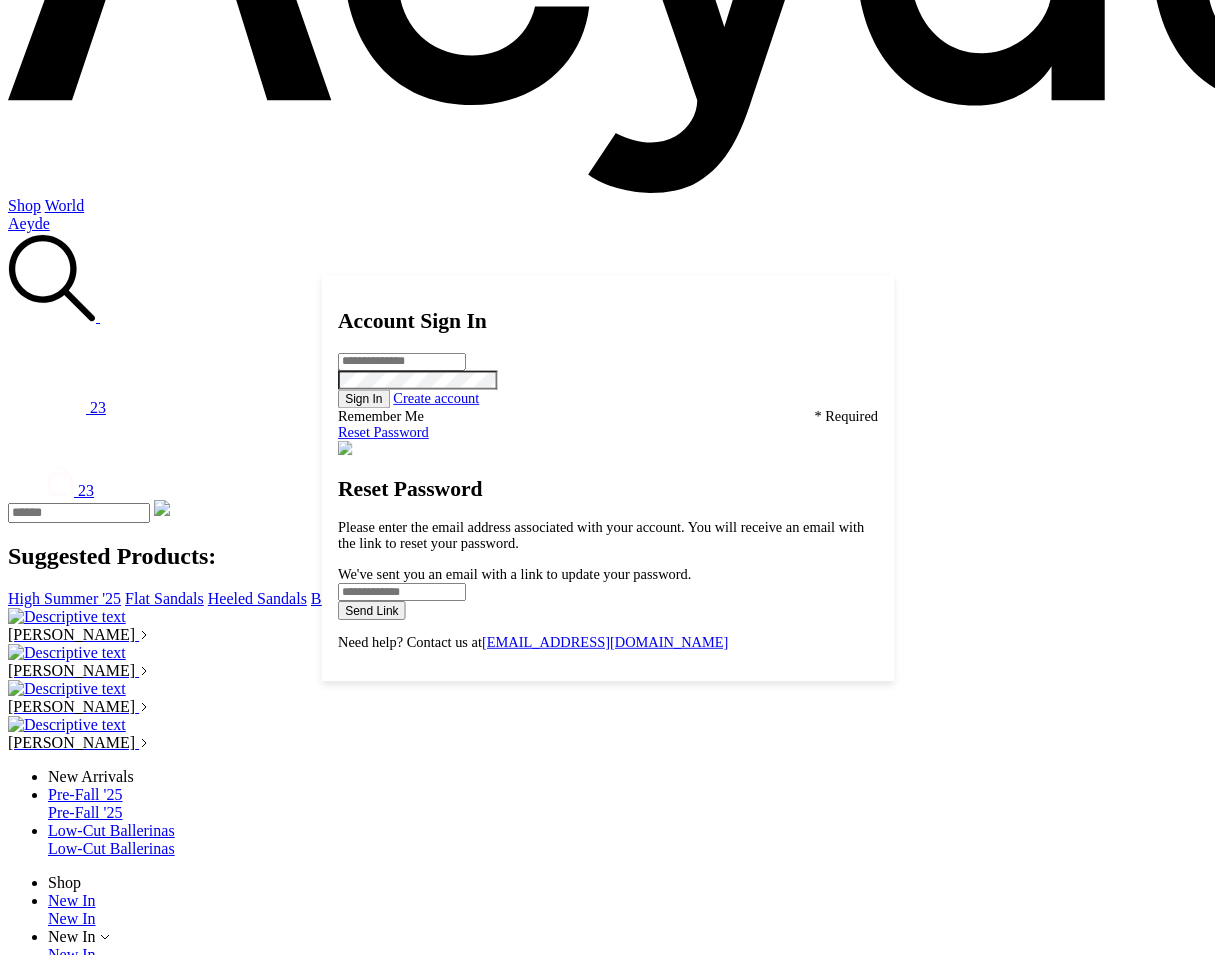 scroll, scrollTop: 306, scrollLeft: 0, axis: vertical 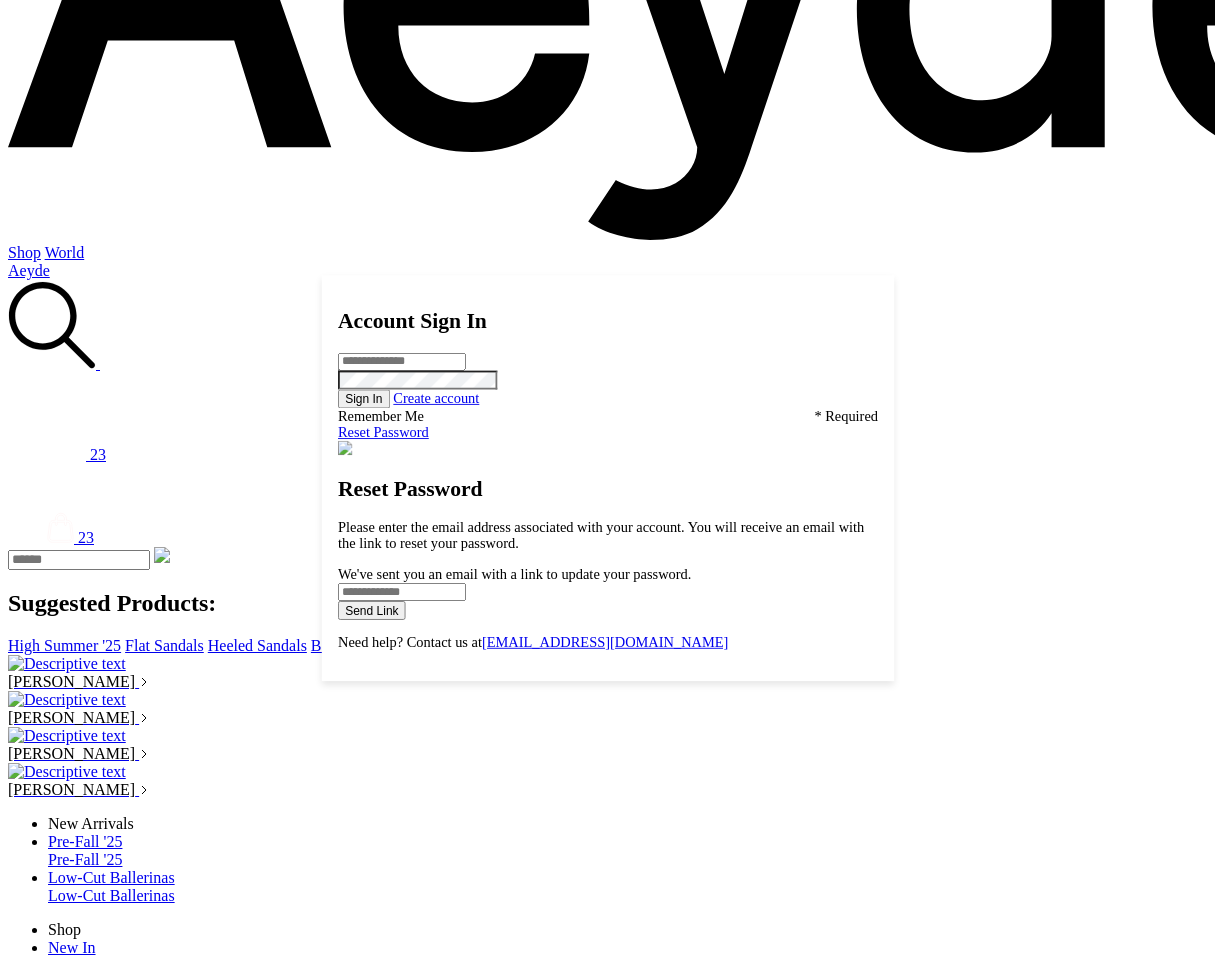 click on "Editorials" at bounding box center [119, 2147] 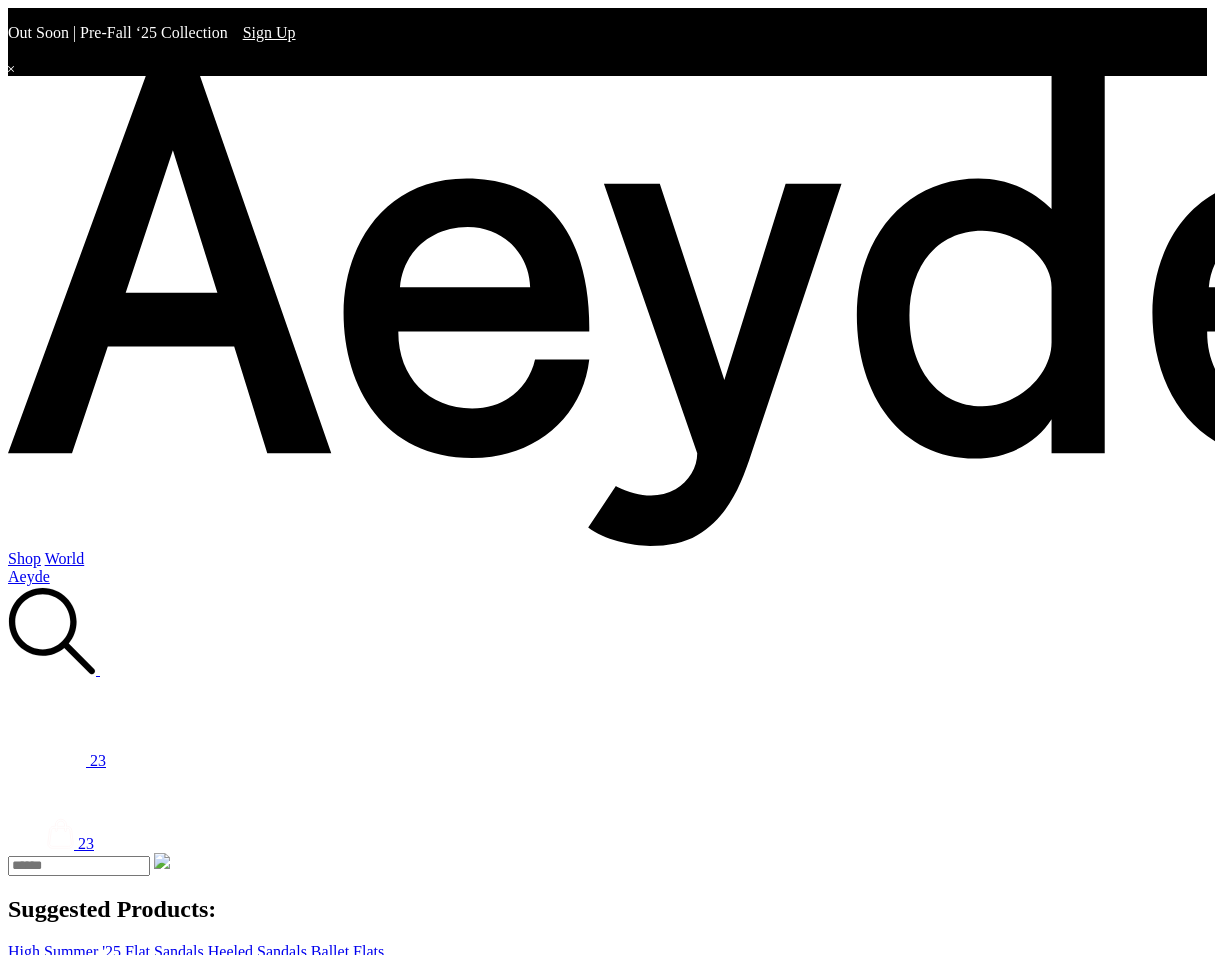 scroll, scrollTop: 0, scrollLeft: 0, axis: both 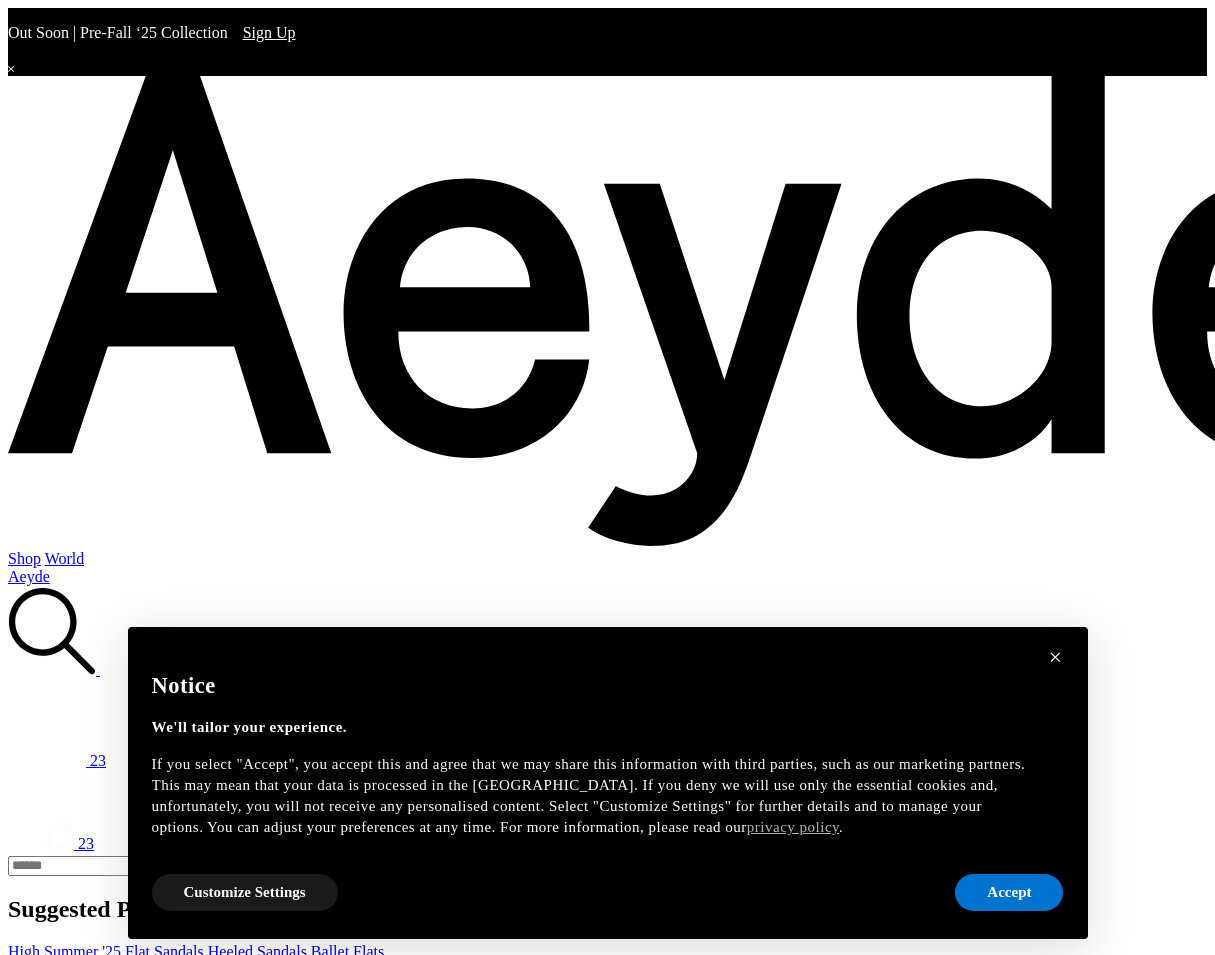 click on "Accept" at bounding box center (1009, 892) 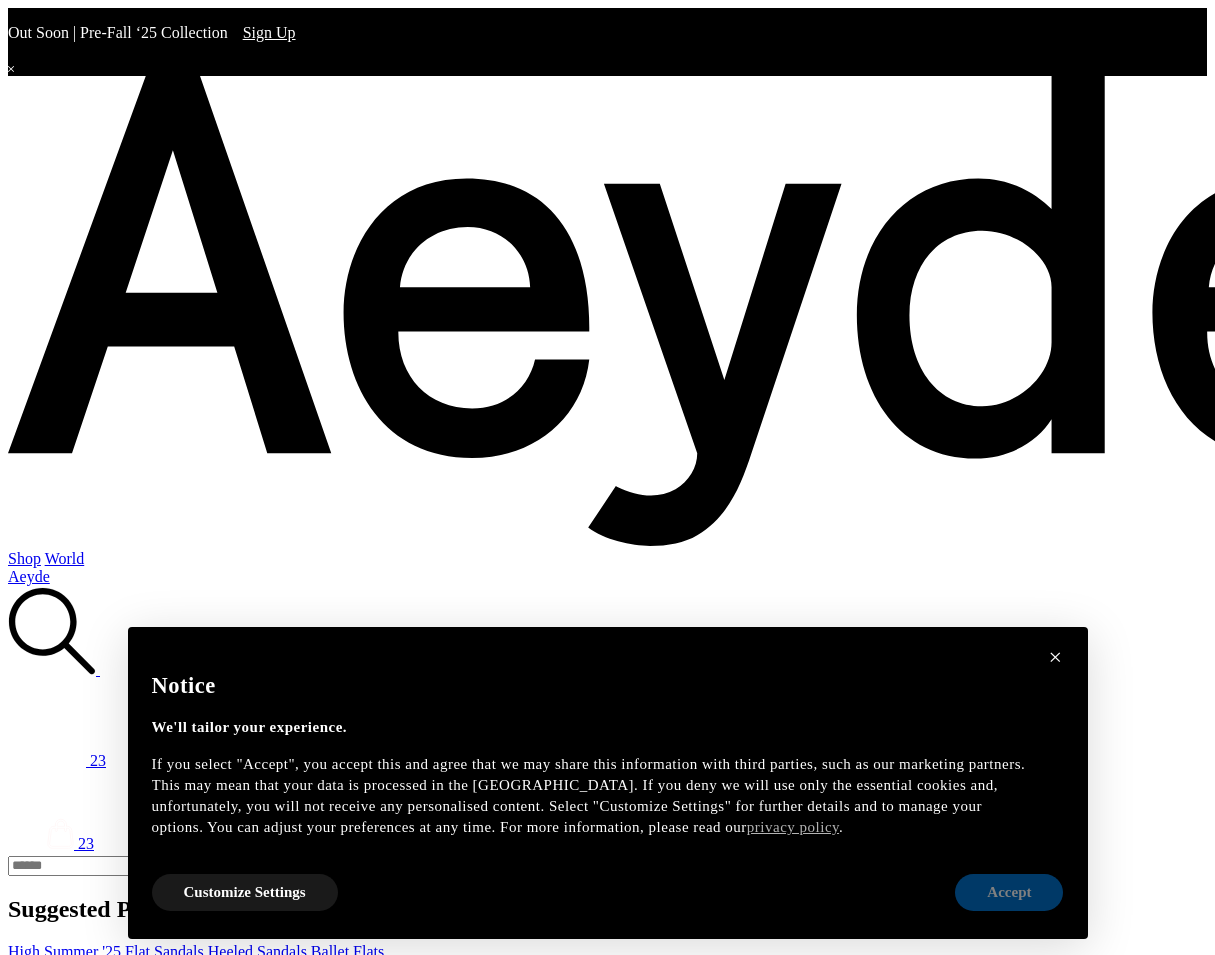 click on "Accept" at bounding box center [1009, 892] 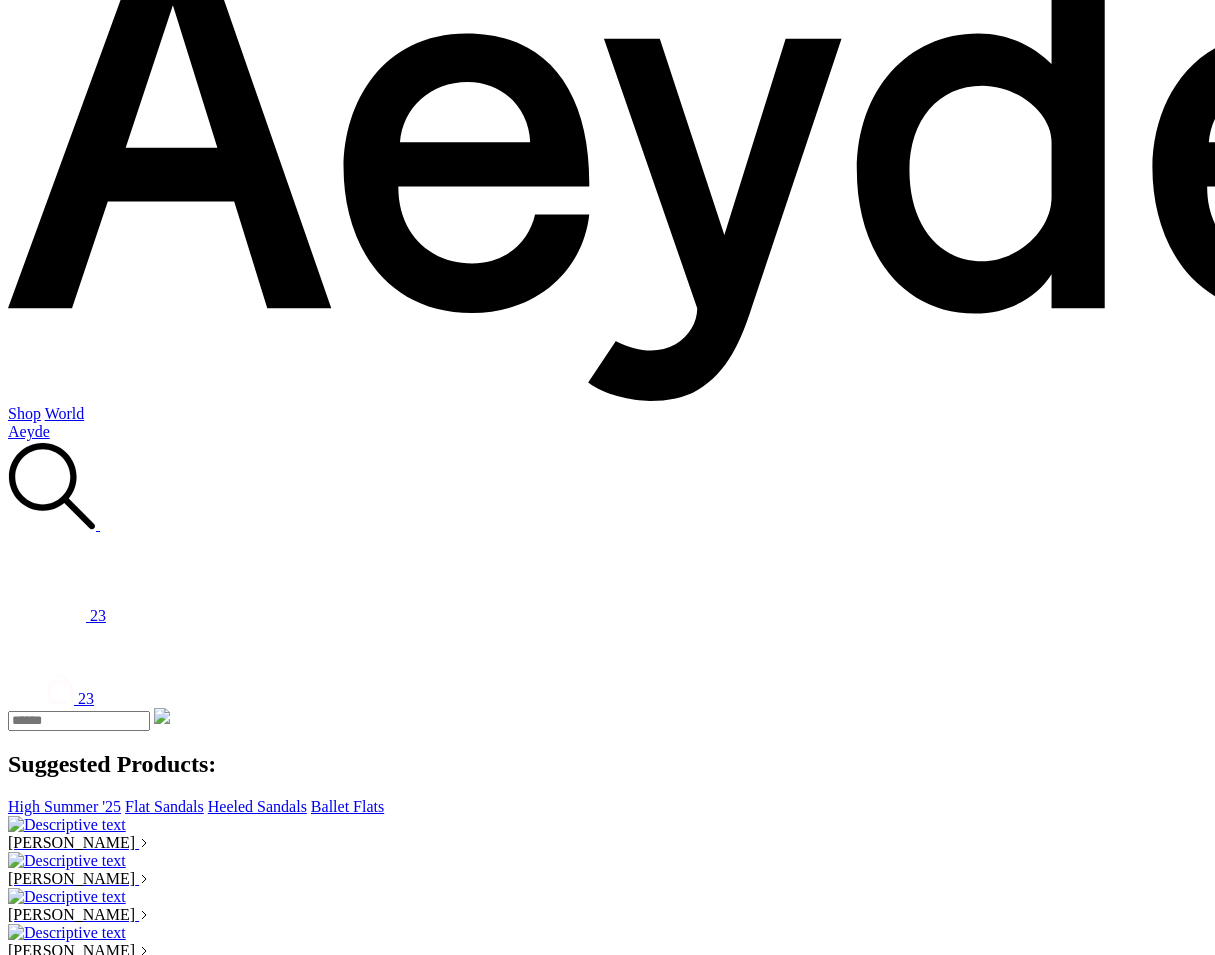 scroll, scrollTop: 0, scrollLeft: 0, axis: both 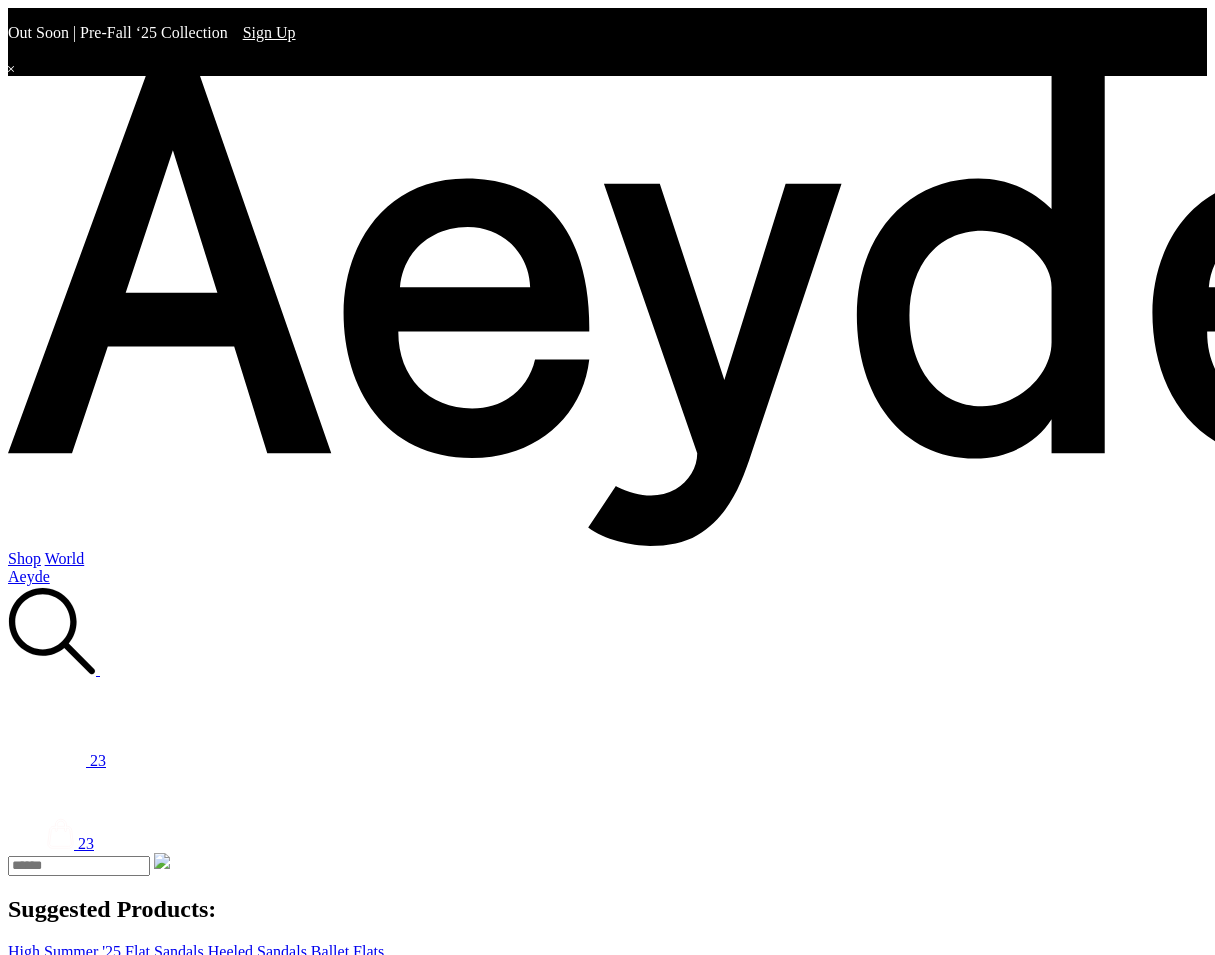 click on "All Footwear" at bounding box center (130, 1451) 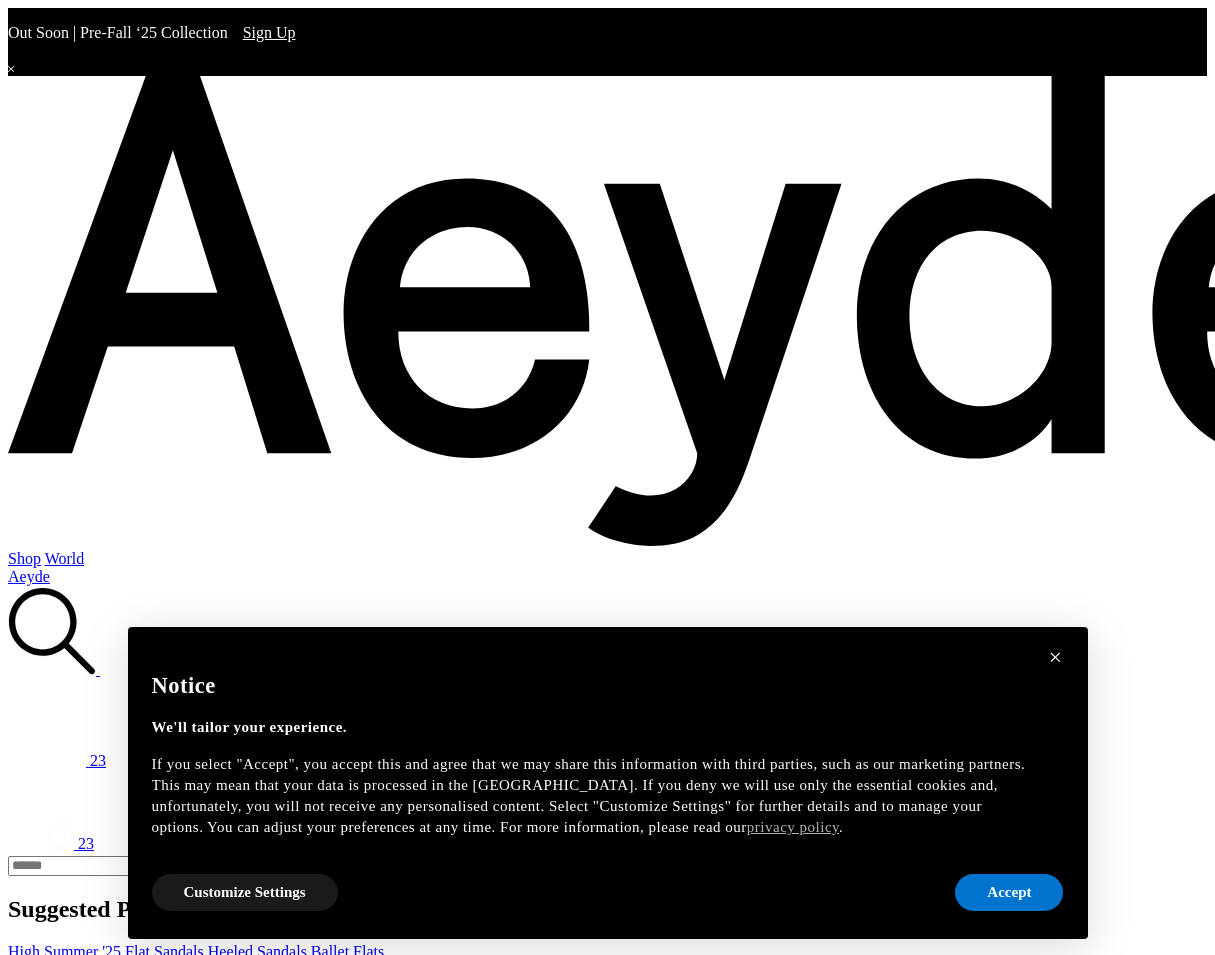 click at bounding box center [607, 4331] 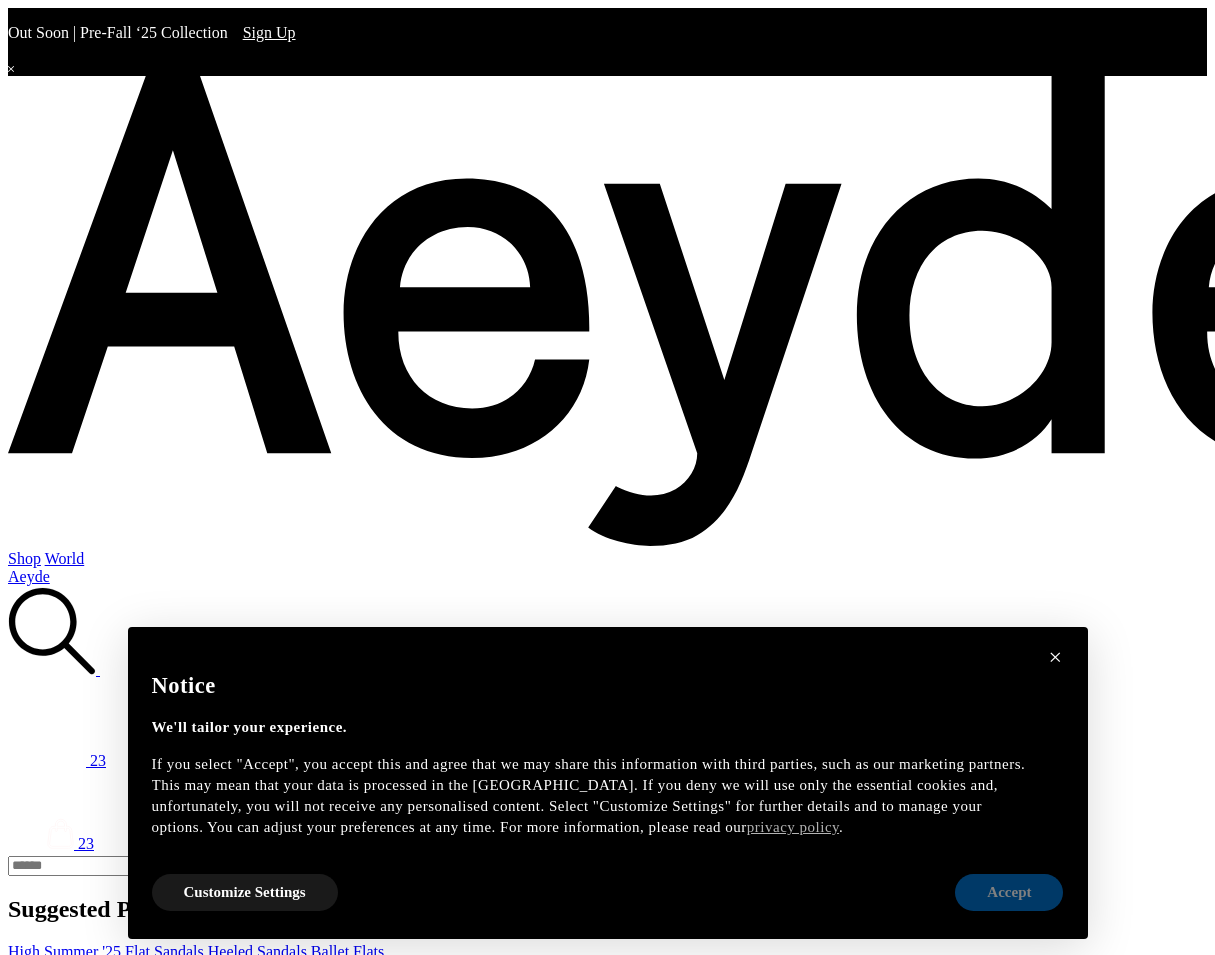 click on "Accept" at bounding box center (1009, 892) 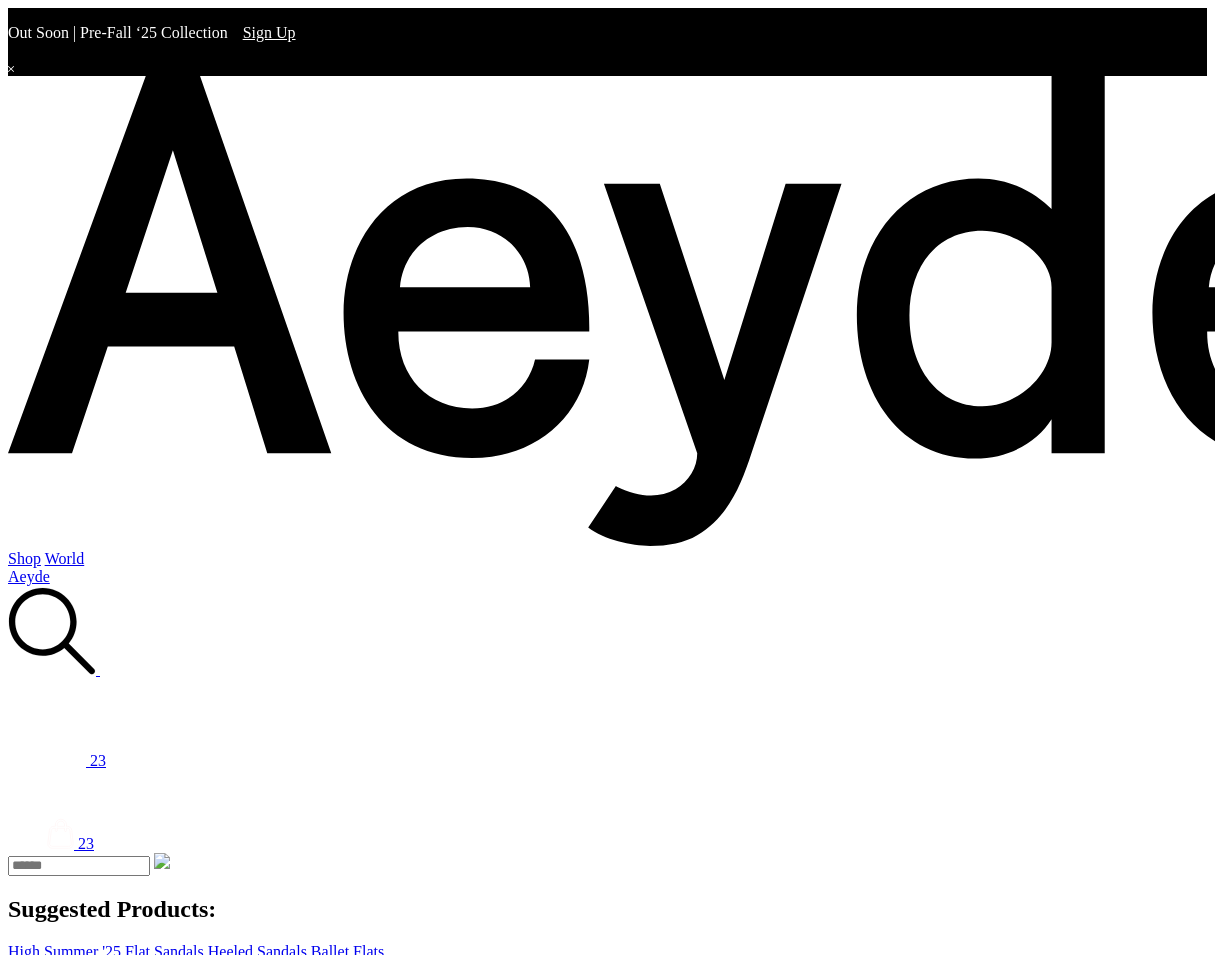 click at bounding box center [-2033, 5104] 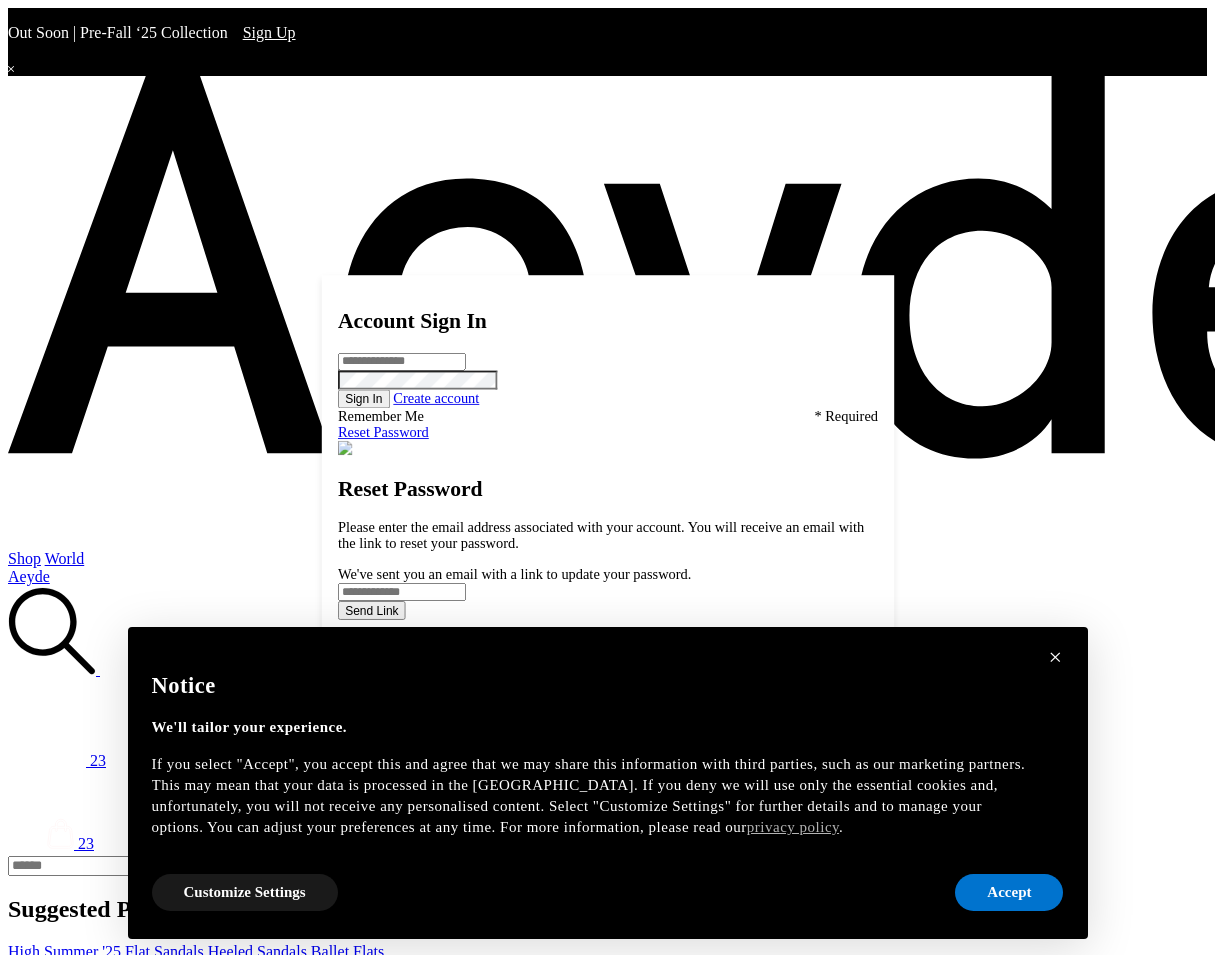 scroll, scrollTop: 2, scrollLeft: 0, axis: vertical 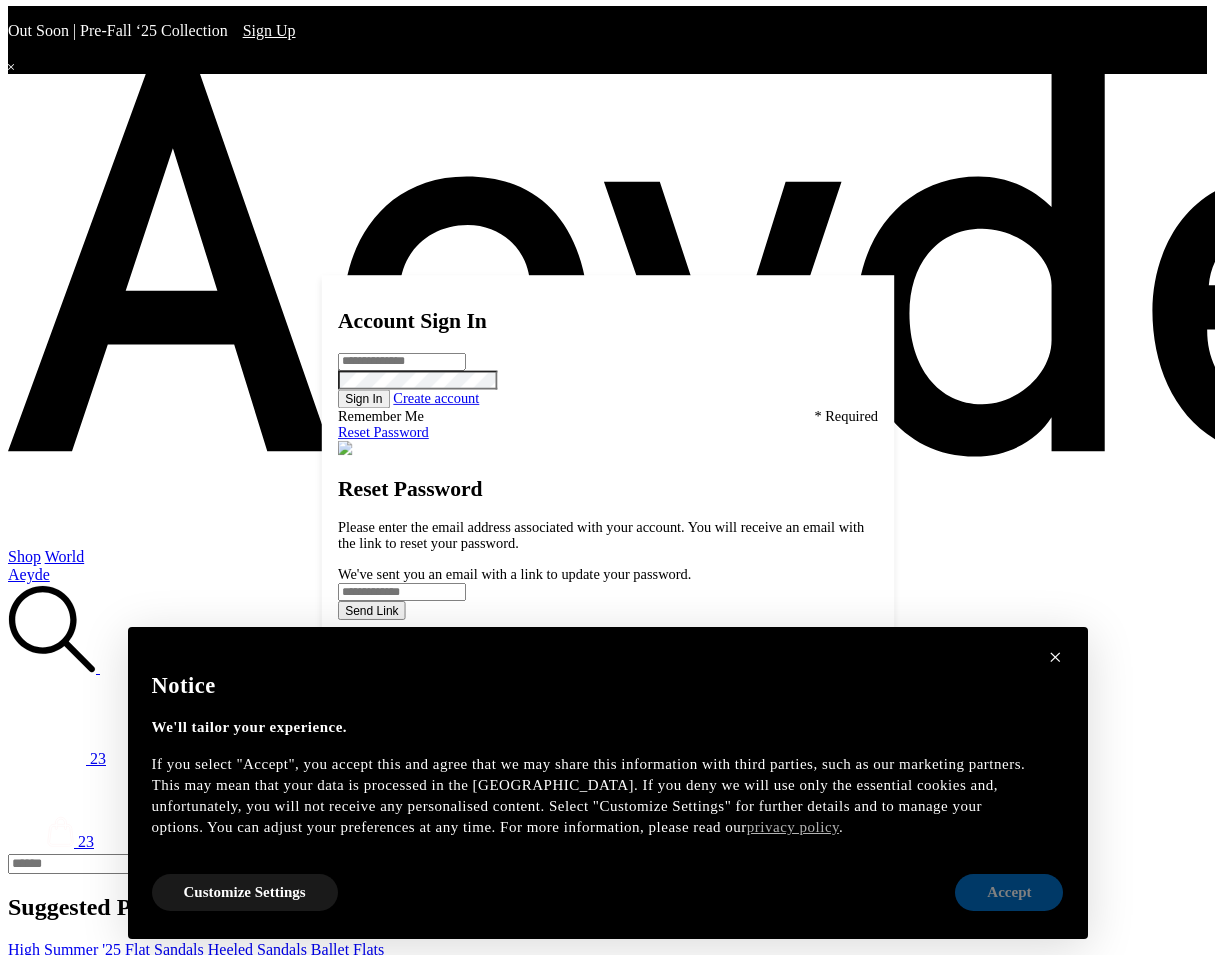 click on "Accept" at bounding box center (1009, 892) 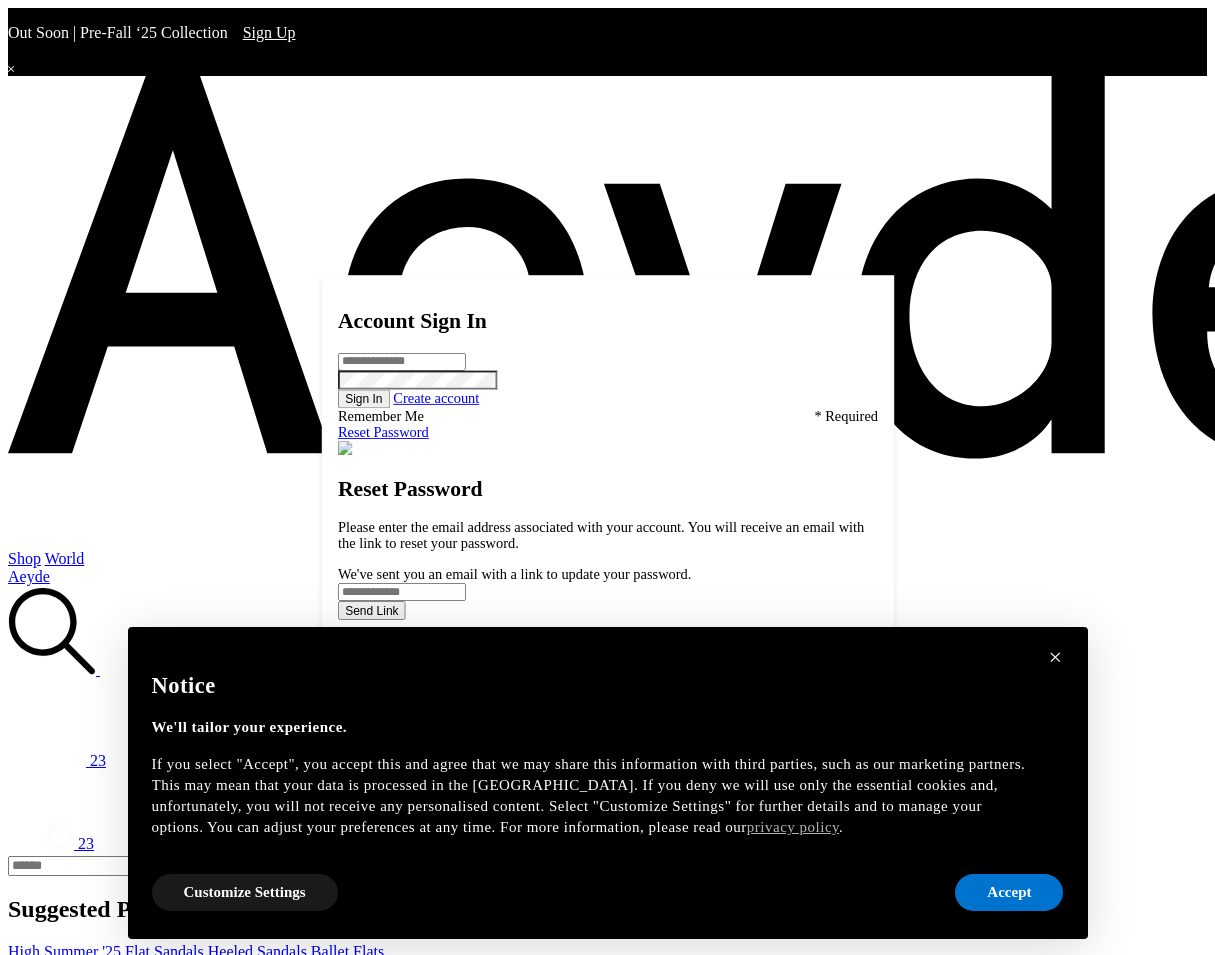 scroll, scrollTop: 0, scrollLeft: 0, axis: both 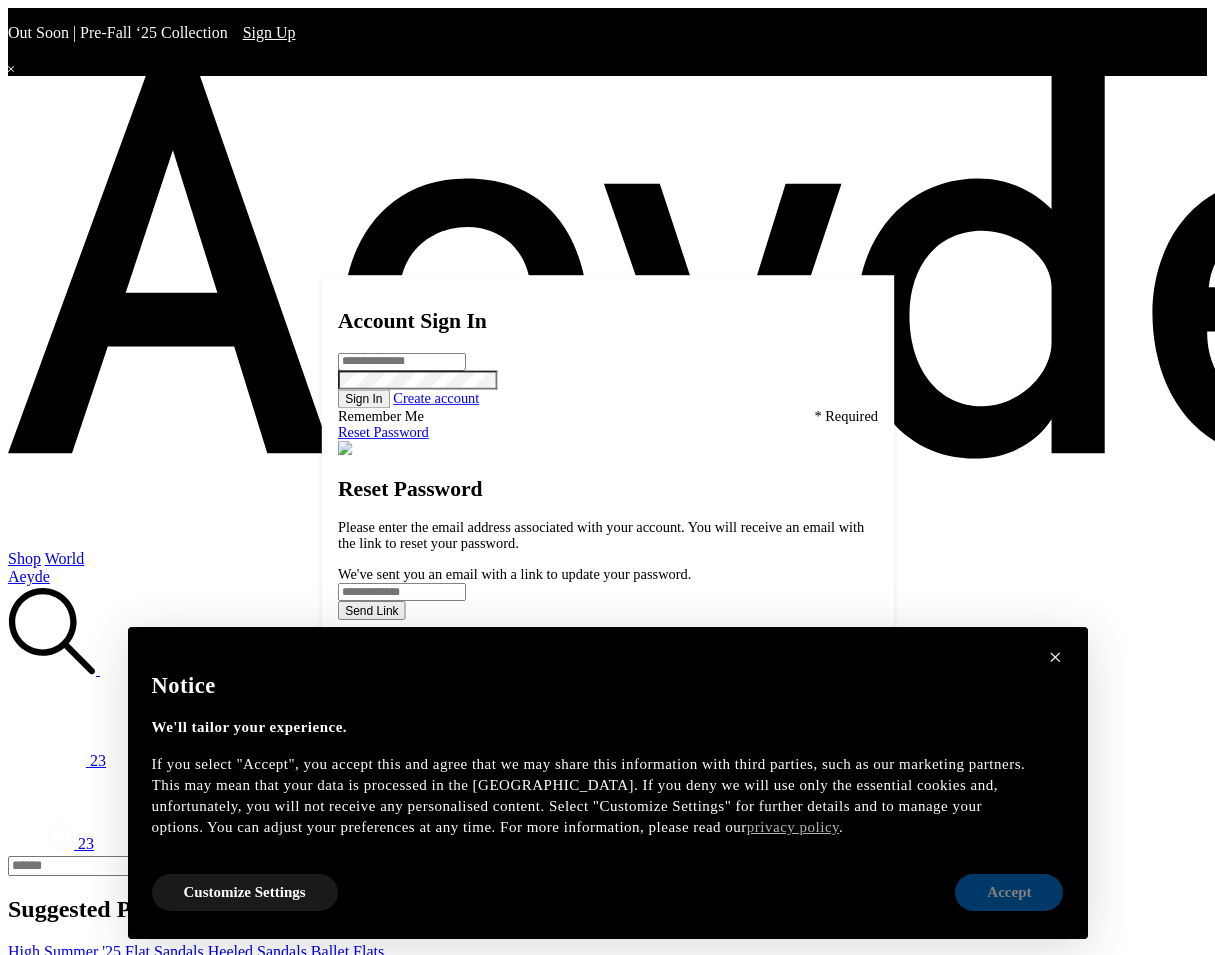 click on "Accept" at bounding box center [1009, 892] 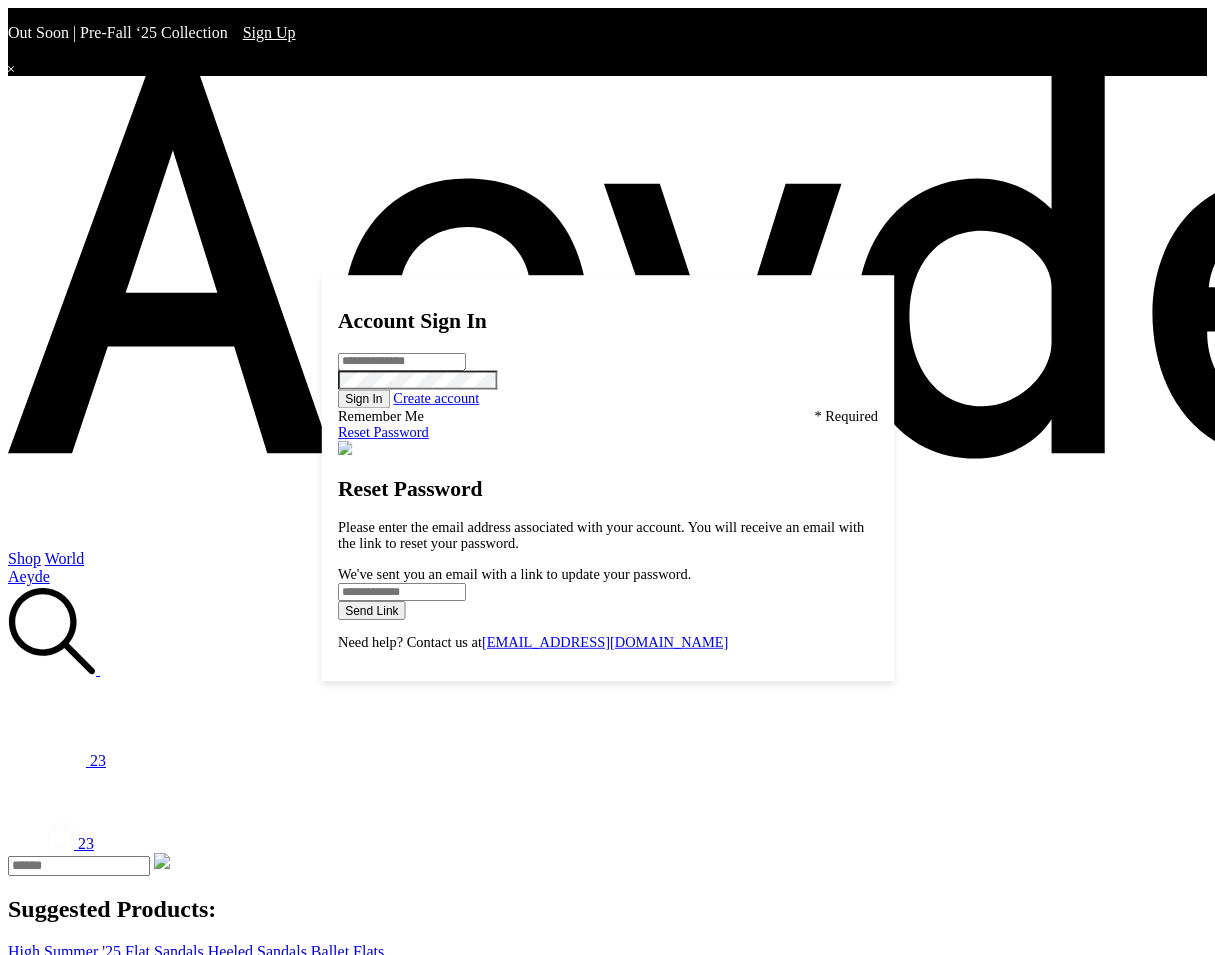 scroll, scrollTop: 2, scrollLeft: 0, axis: vertical 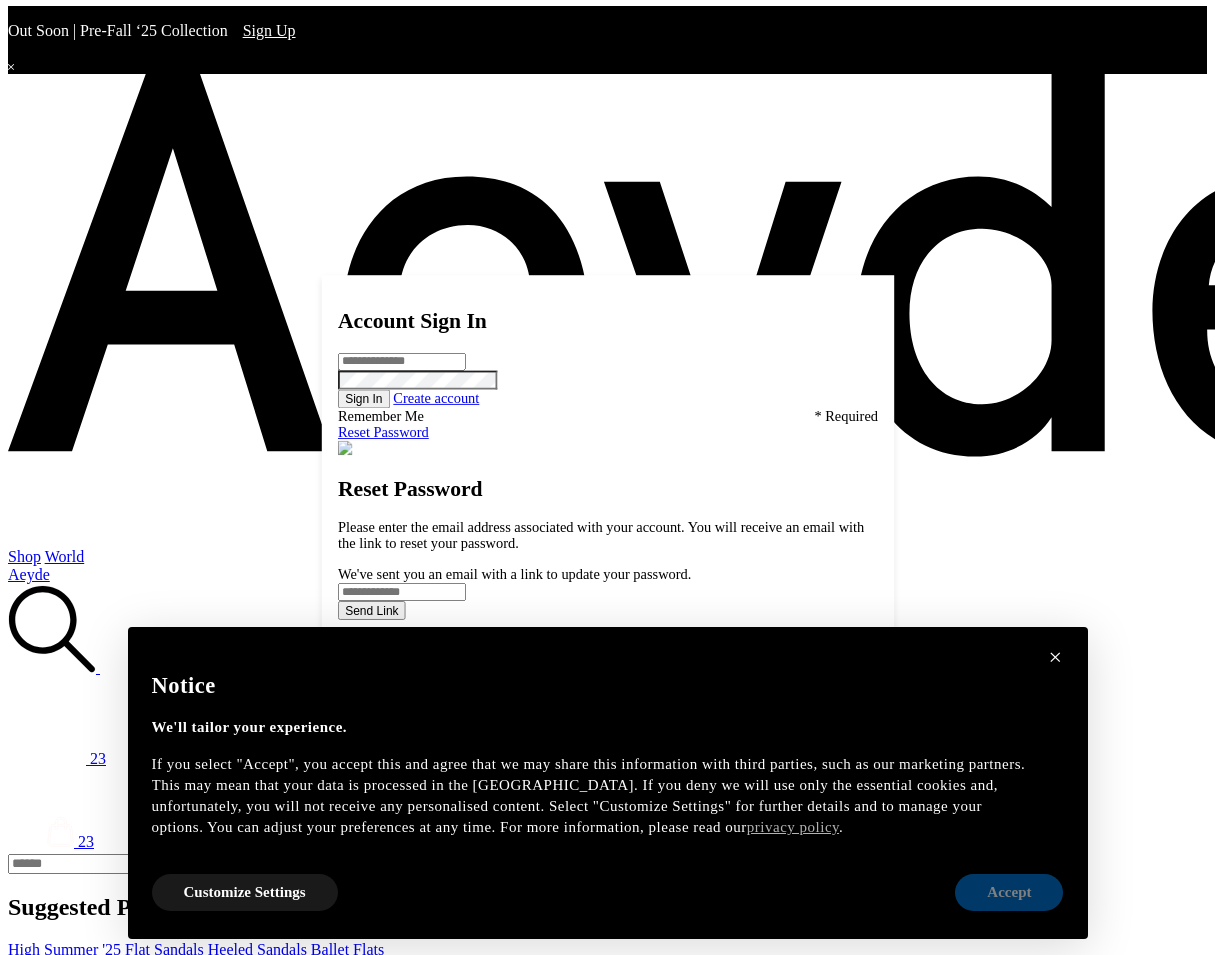 click on "Accept" at bounding box center (1009, 892) 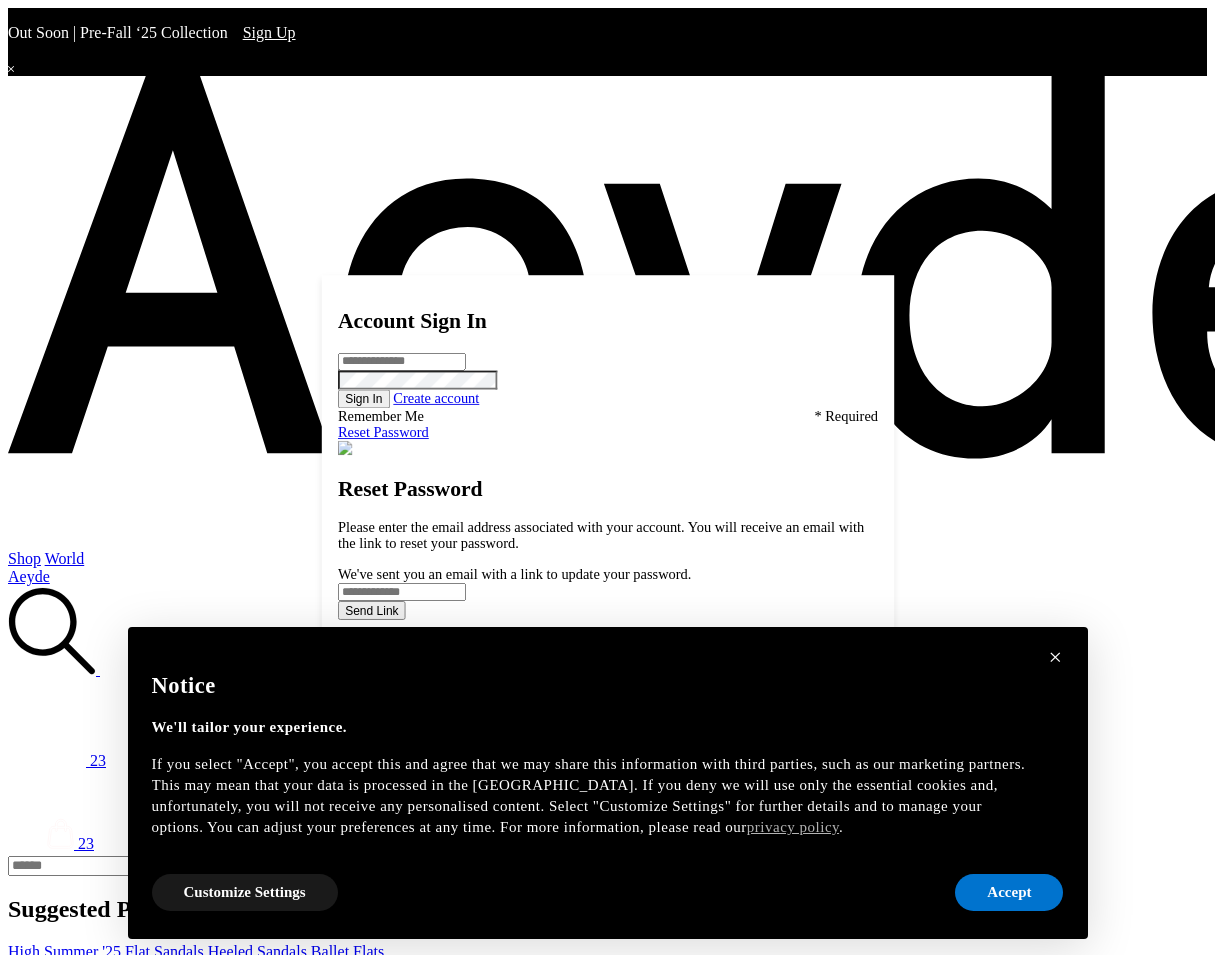 scroll, scrollTop: 0, scrollLeft: 0, axis: both 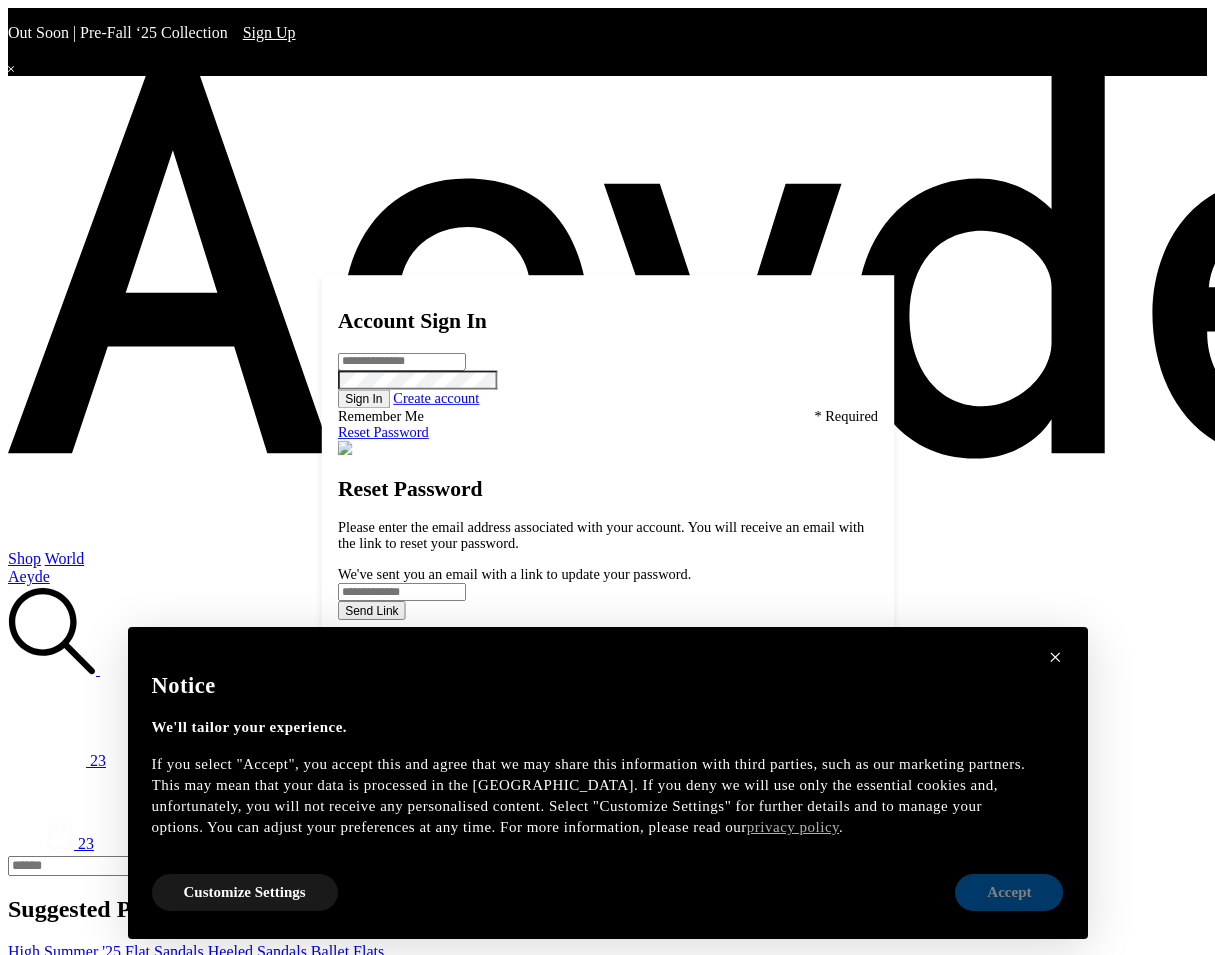 click on "Accept" at bounding box center [1009, 892] 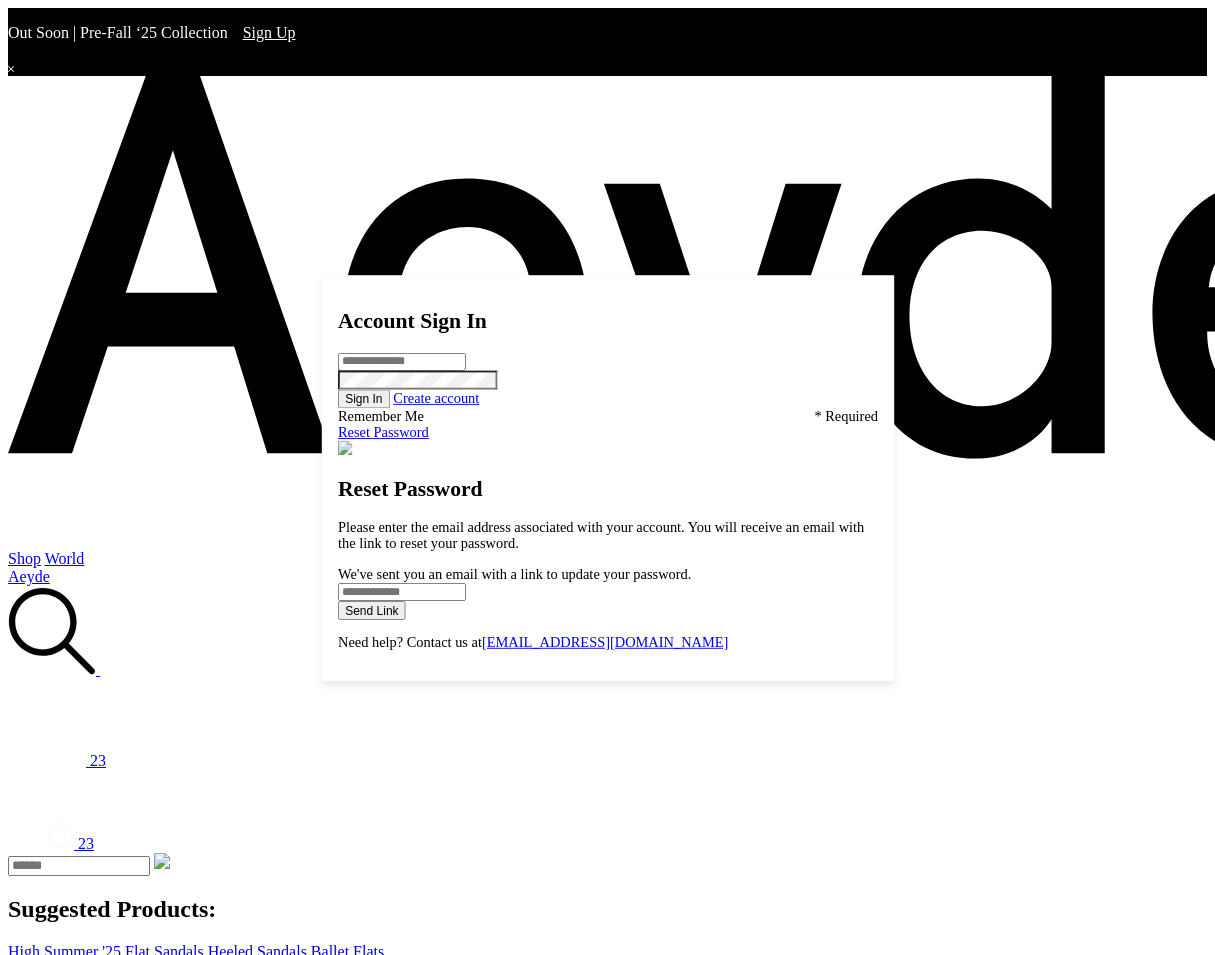 scroll, scrollTop: 2, scrollLeft: 0, axis: vertical 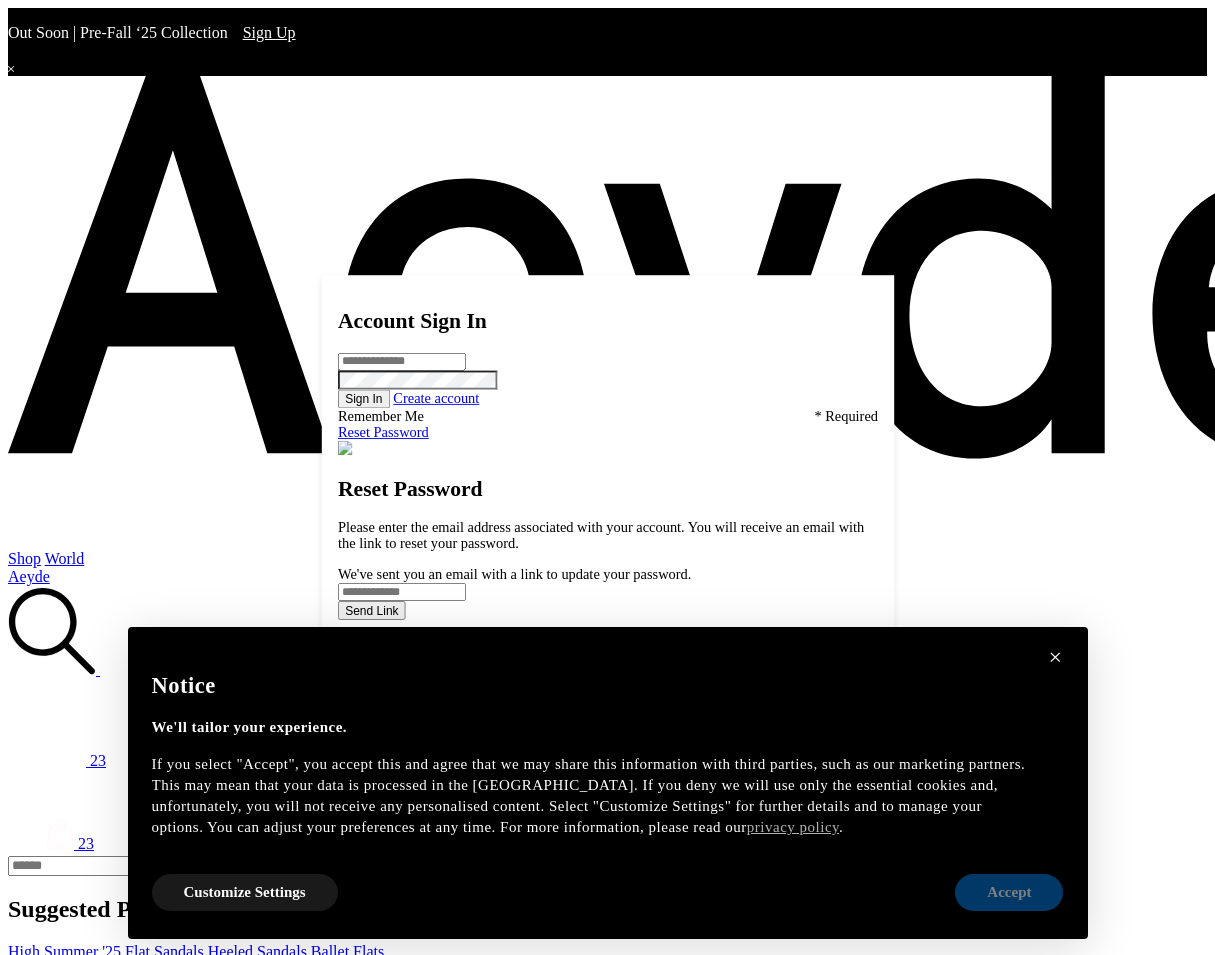 click on "Accept" at bounding box center (1009, 892) 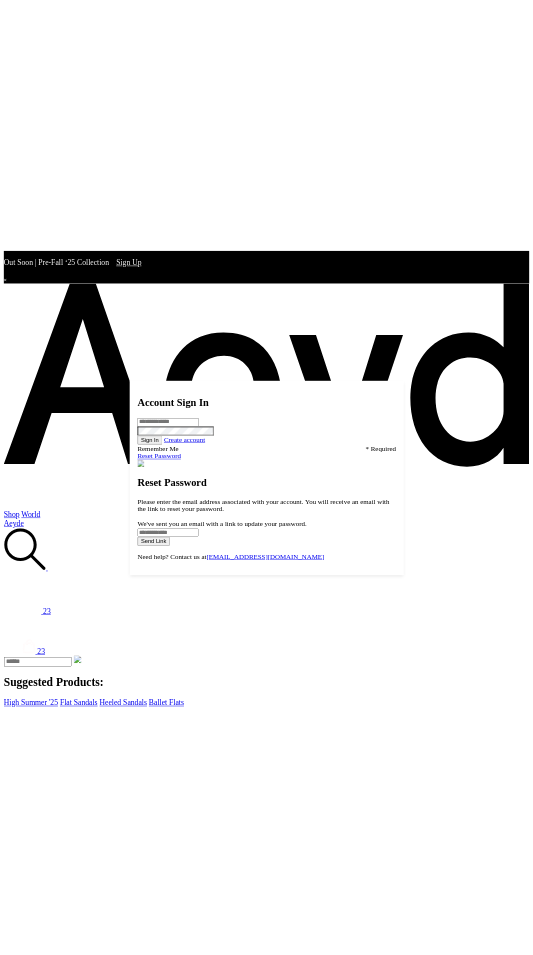 scroll, scrollTop: 0, scrollLeft: 0, axis: both 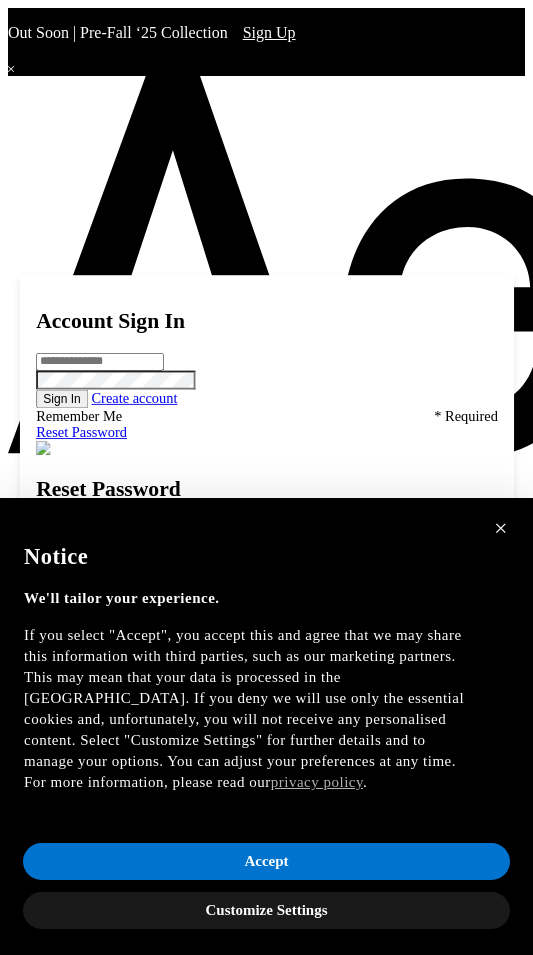 click on "Accept" at bounding box center (266, 861) 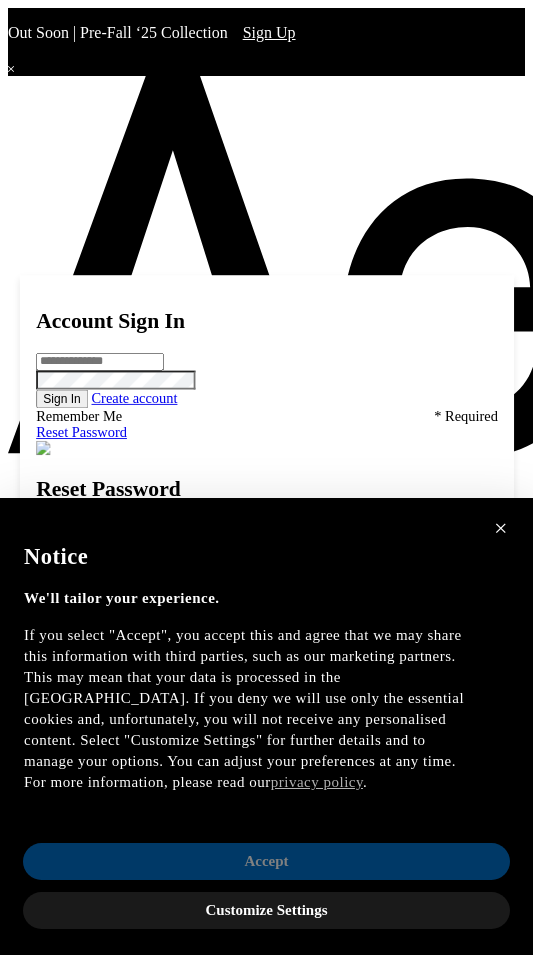 click on "Accept" at bounding box center [266, 861] 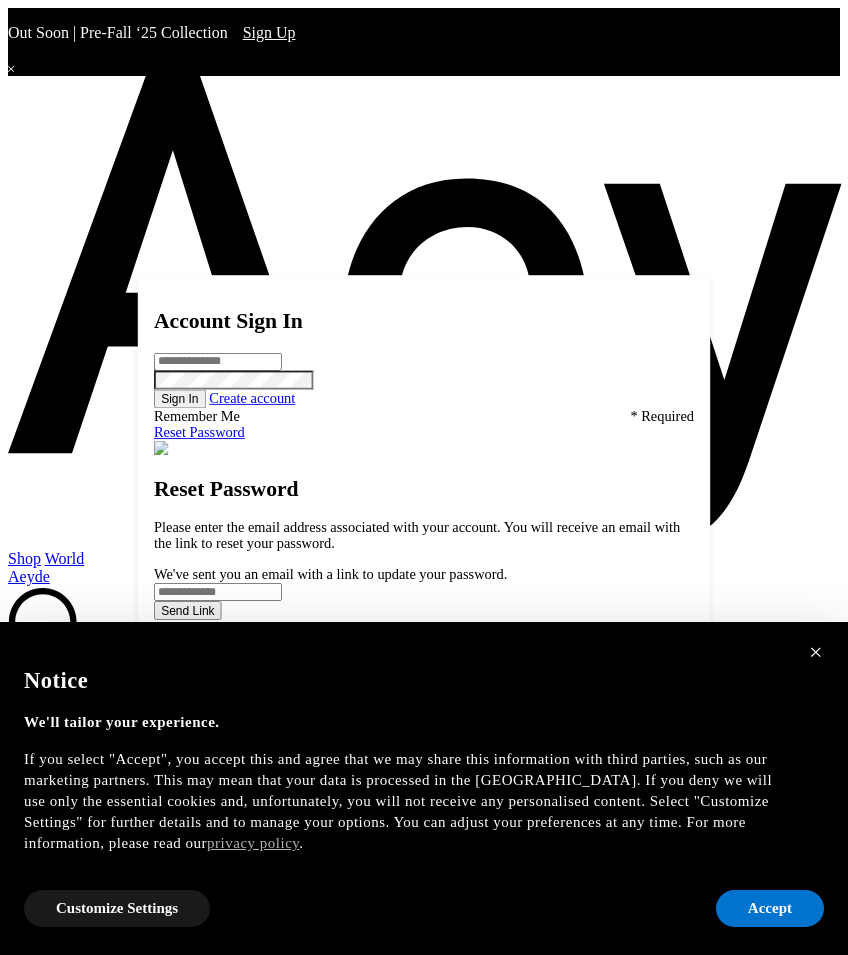 scroll, scrollTop: 0, scrollLeft: 0, axis: both 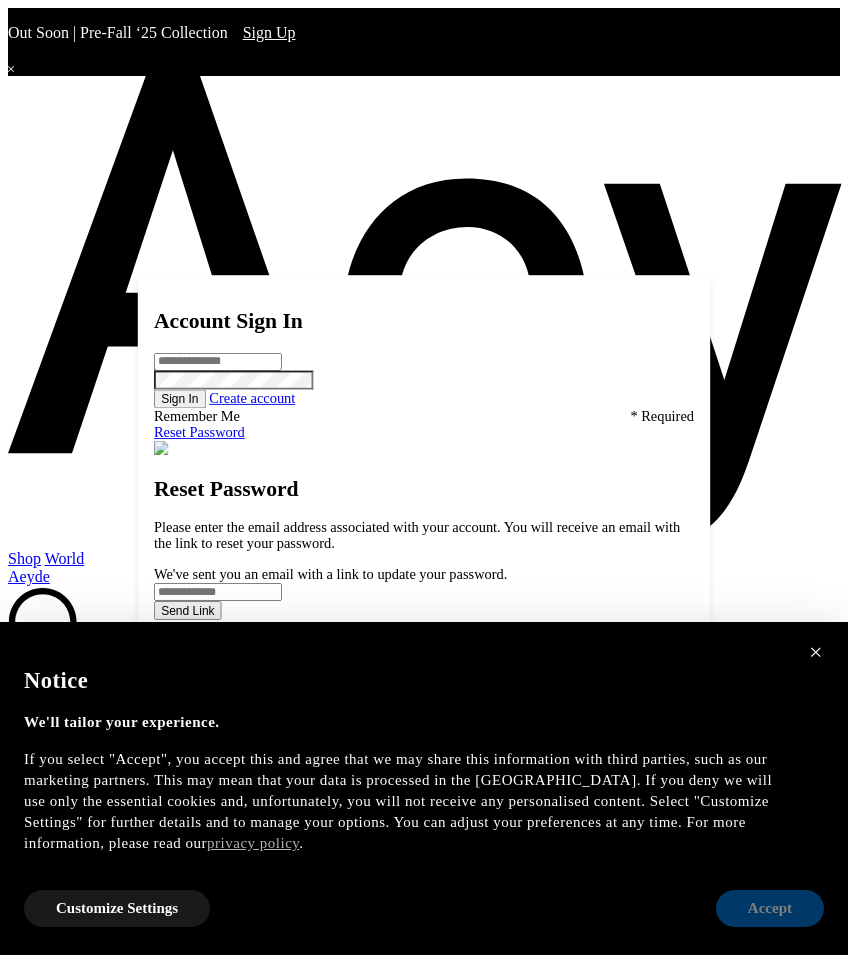 click on "Accept" at bounding box center [770, 908] 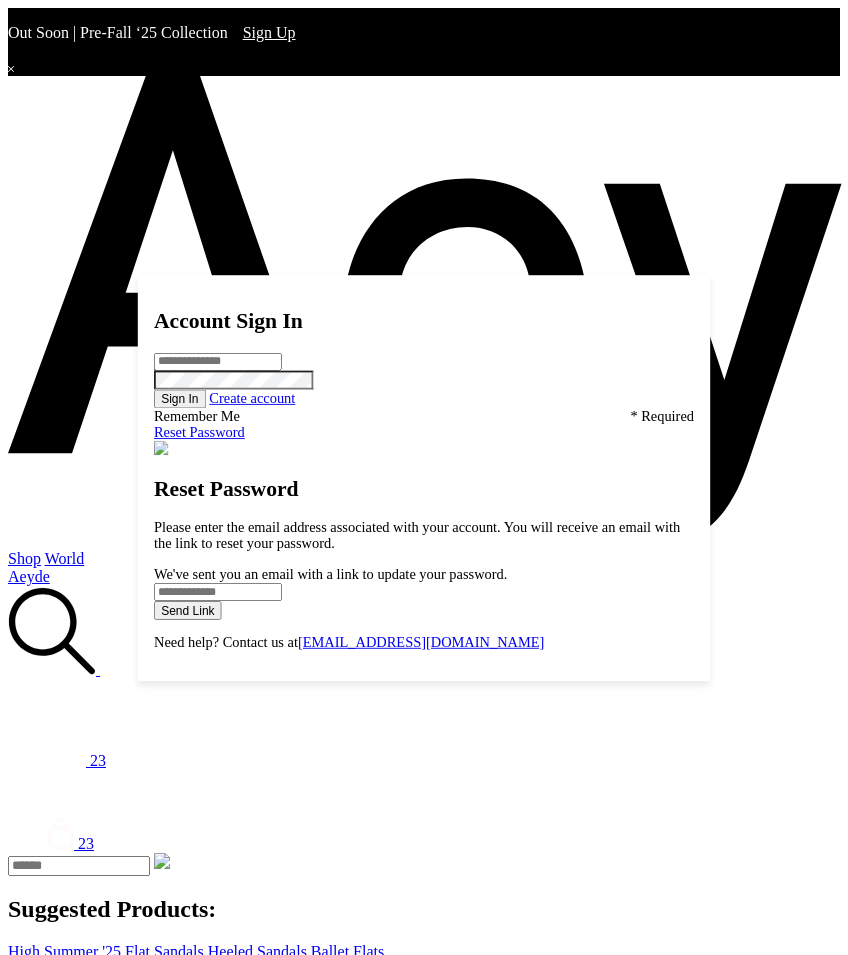 scroll, scrollTop: 0, scrollLeft: 0, axis: both 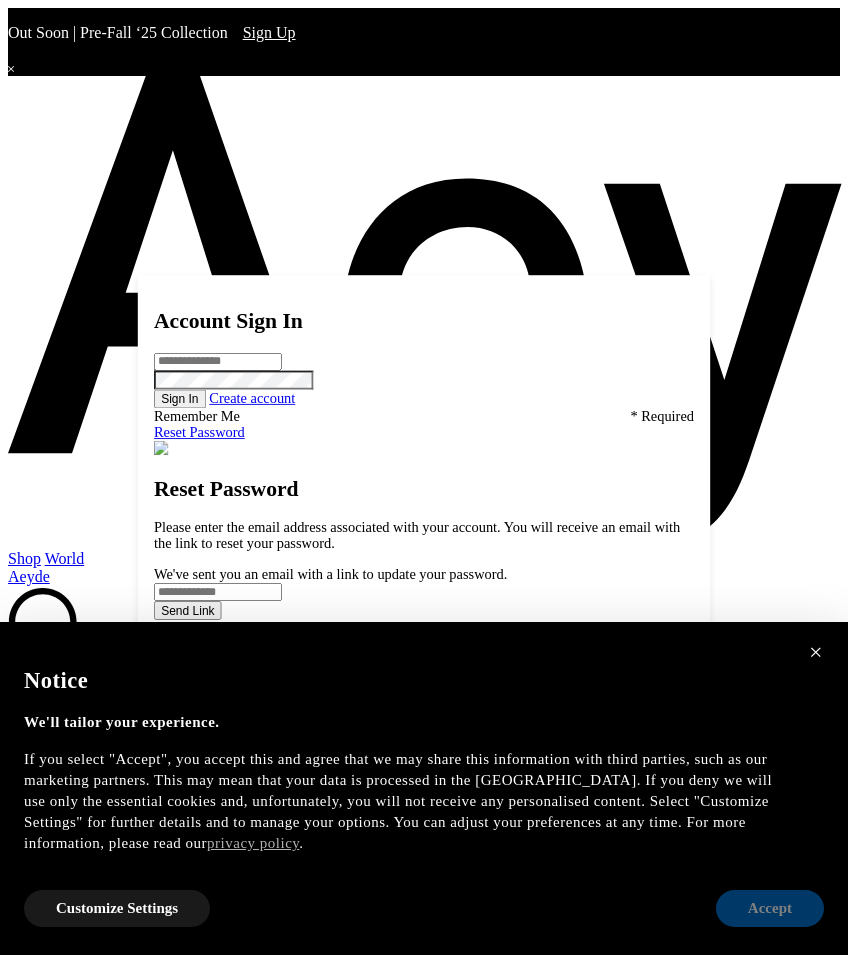 click on "Accept" at bounding box center [770, 908] 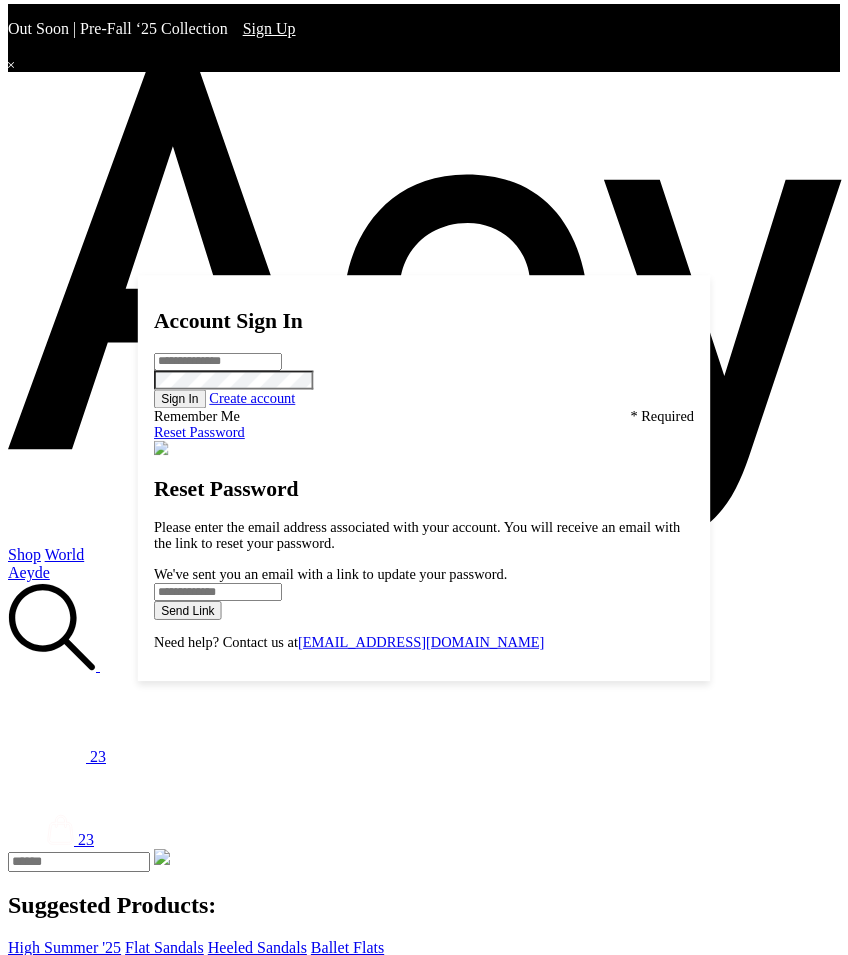 scroll, scrollTop: 0, scrollLeft: 0, axis: both 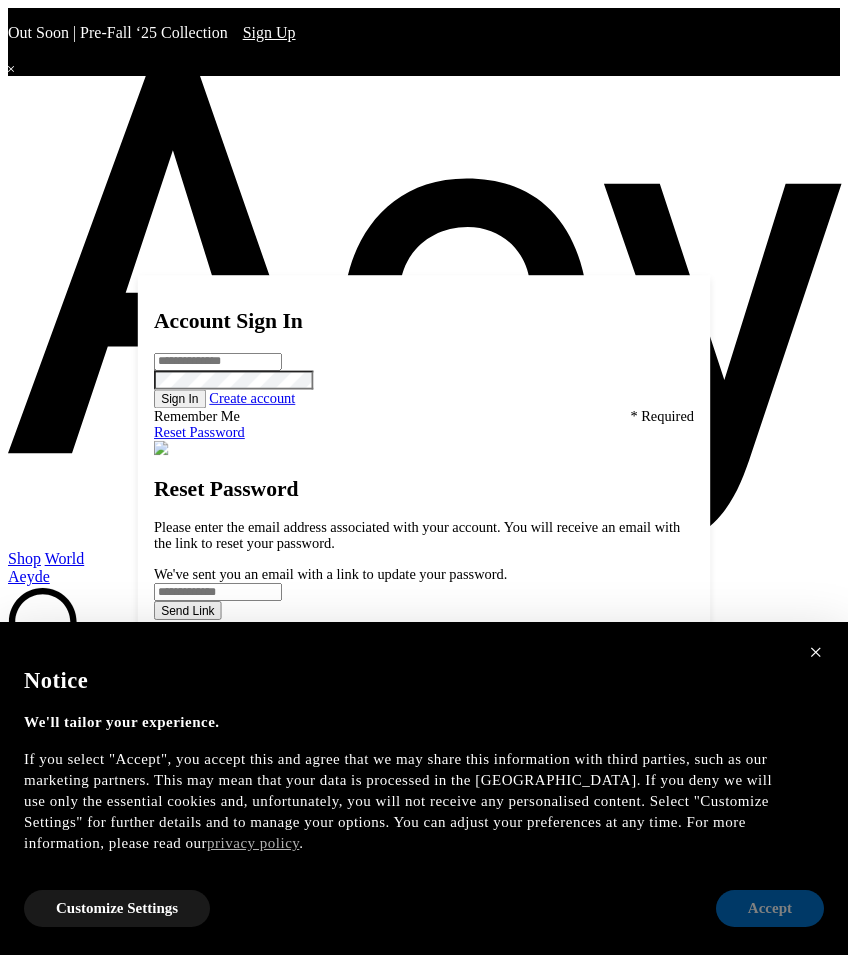 click on "Accept" at bounding box center (770, 908) 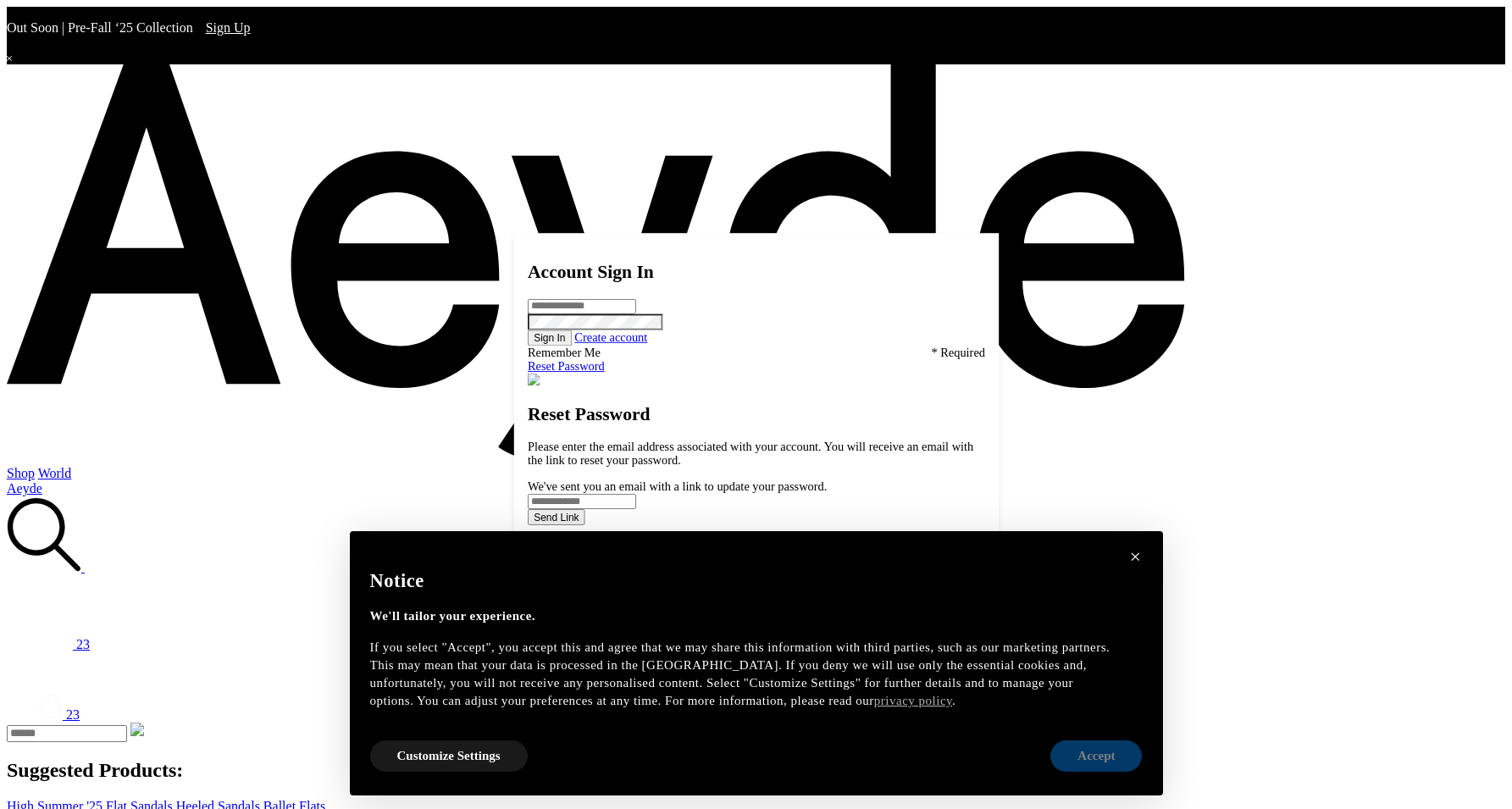 scroll, scrollTop: 0, scrollLeft: 0, axis: both 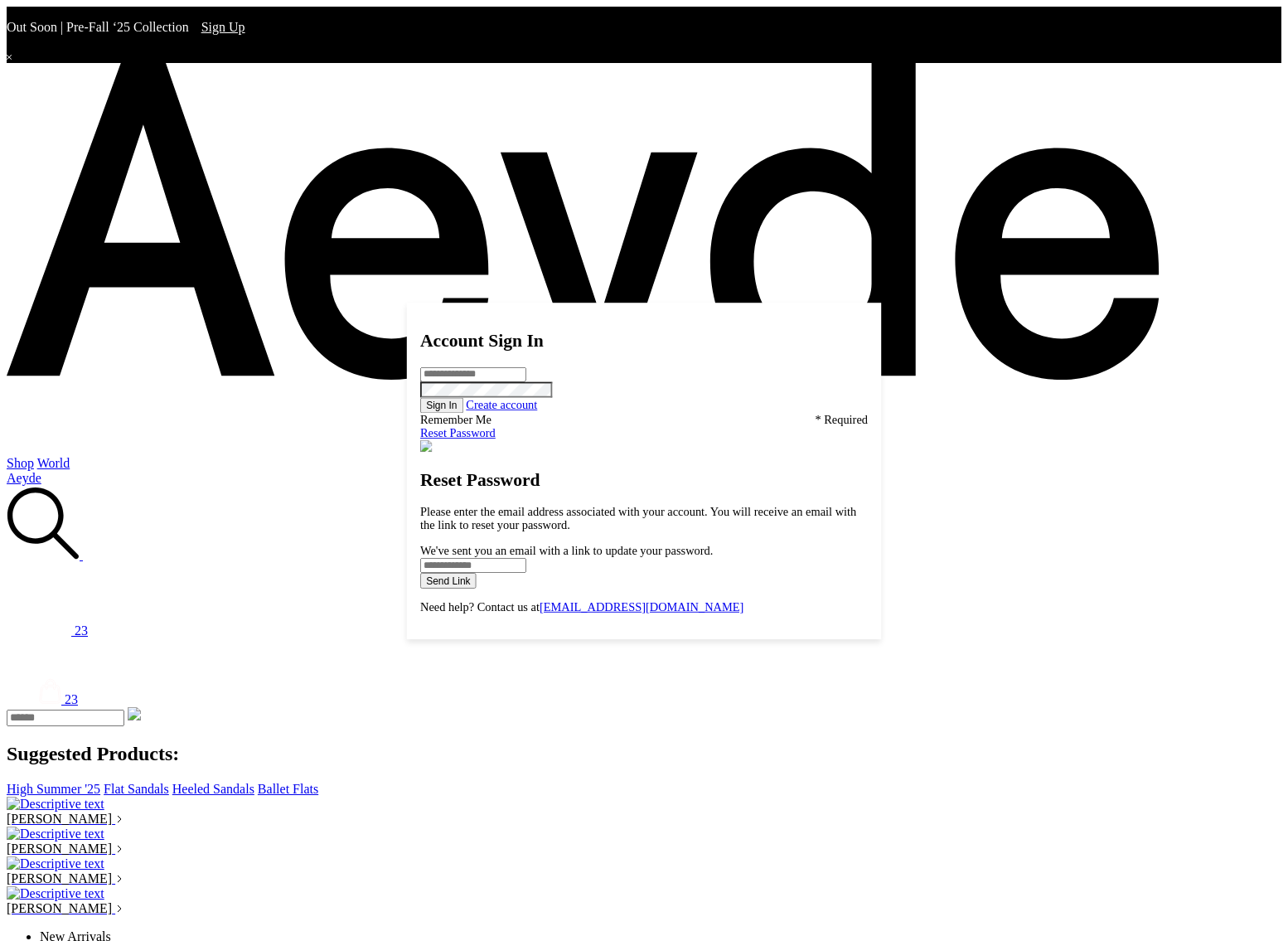 click at bounding box center (307, 3631) 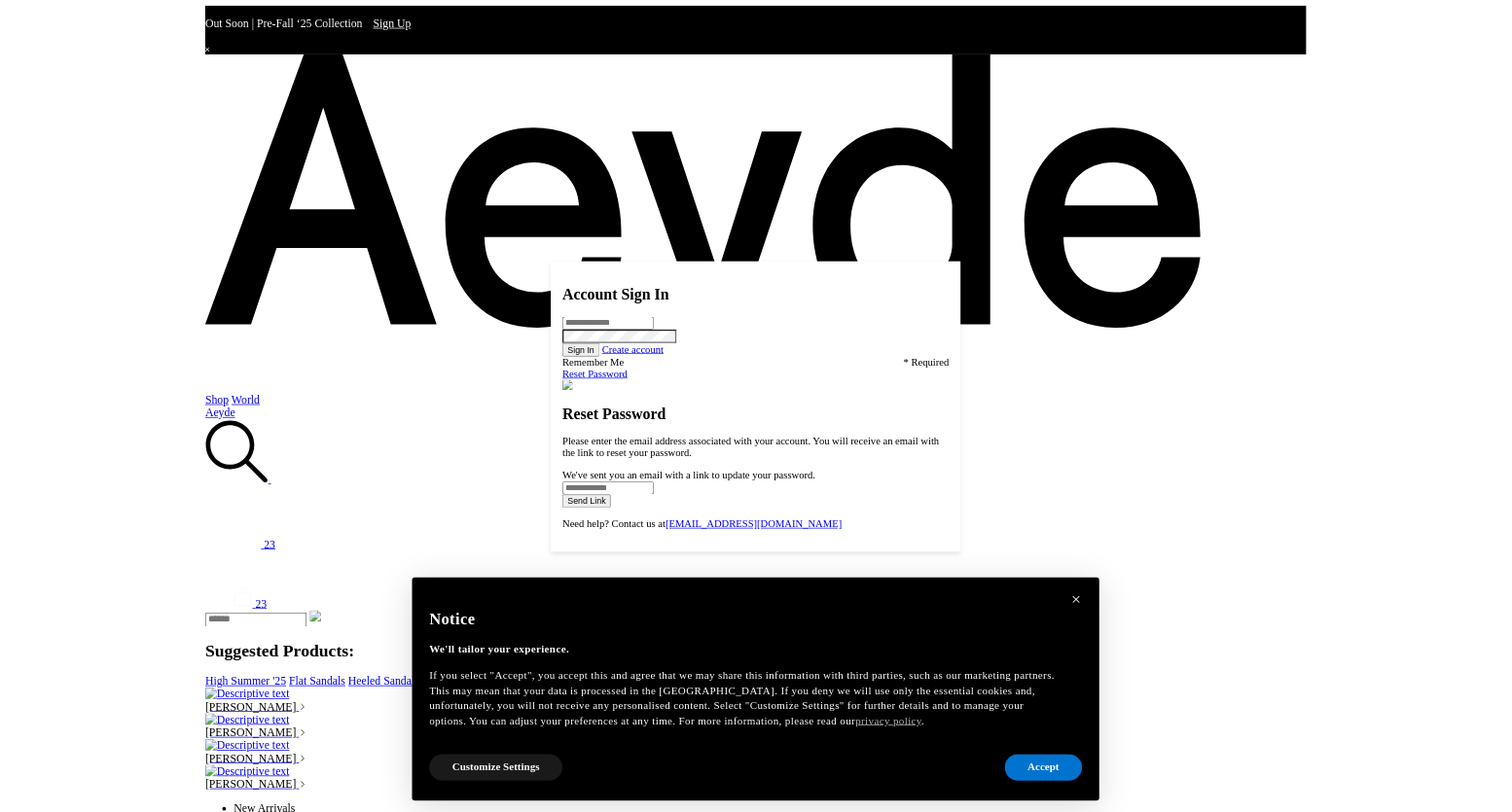 scroll, scrollTop: 0, scrollLeft: 0, axis: both 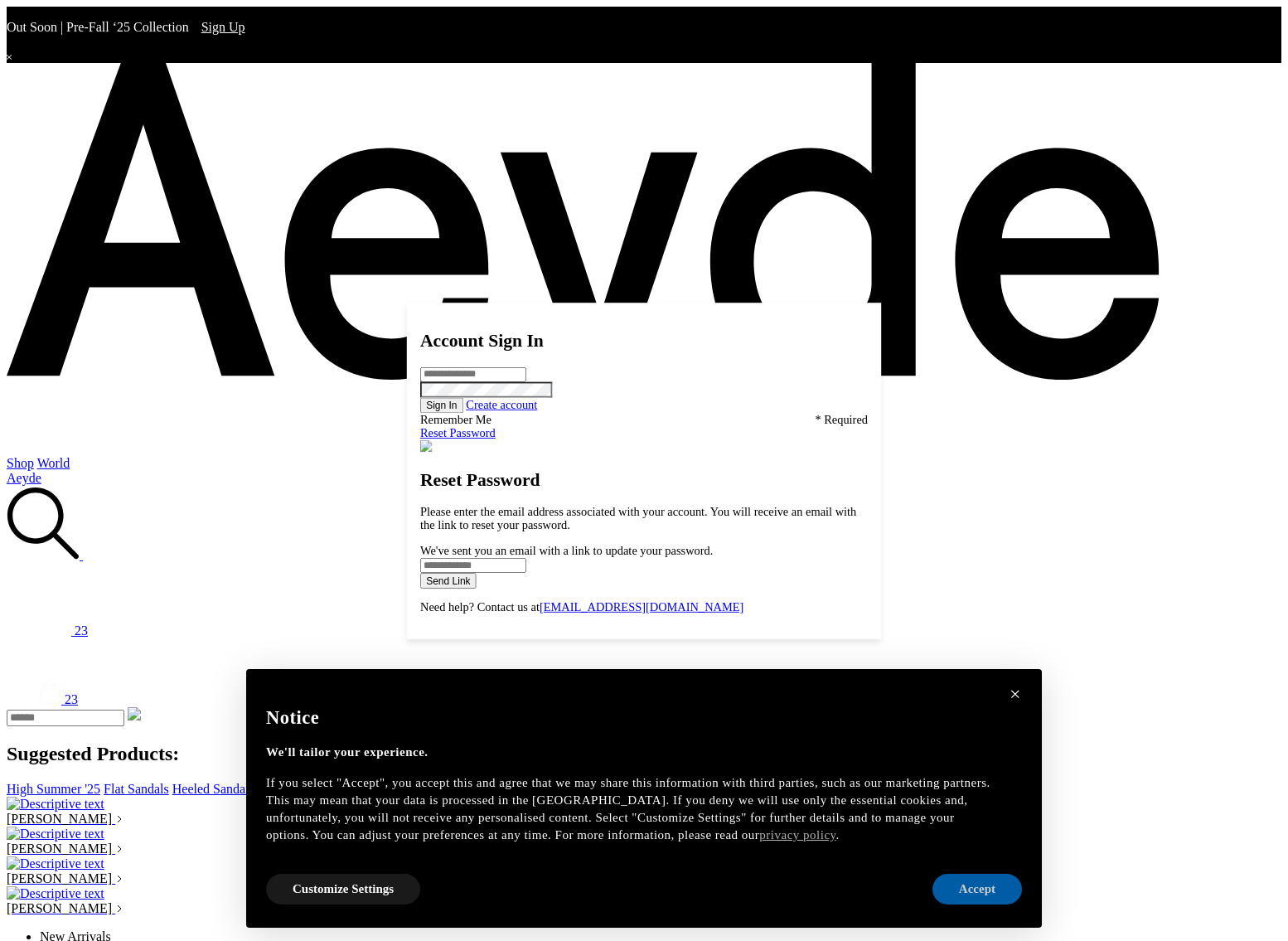 drag, startPoint x: 990, startPoint y: 884, endPoint x: 993, endPoint y: 872, distance: 12.3693169 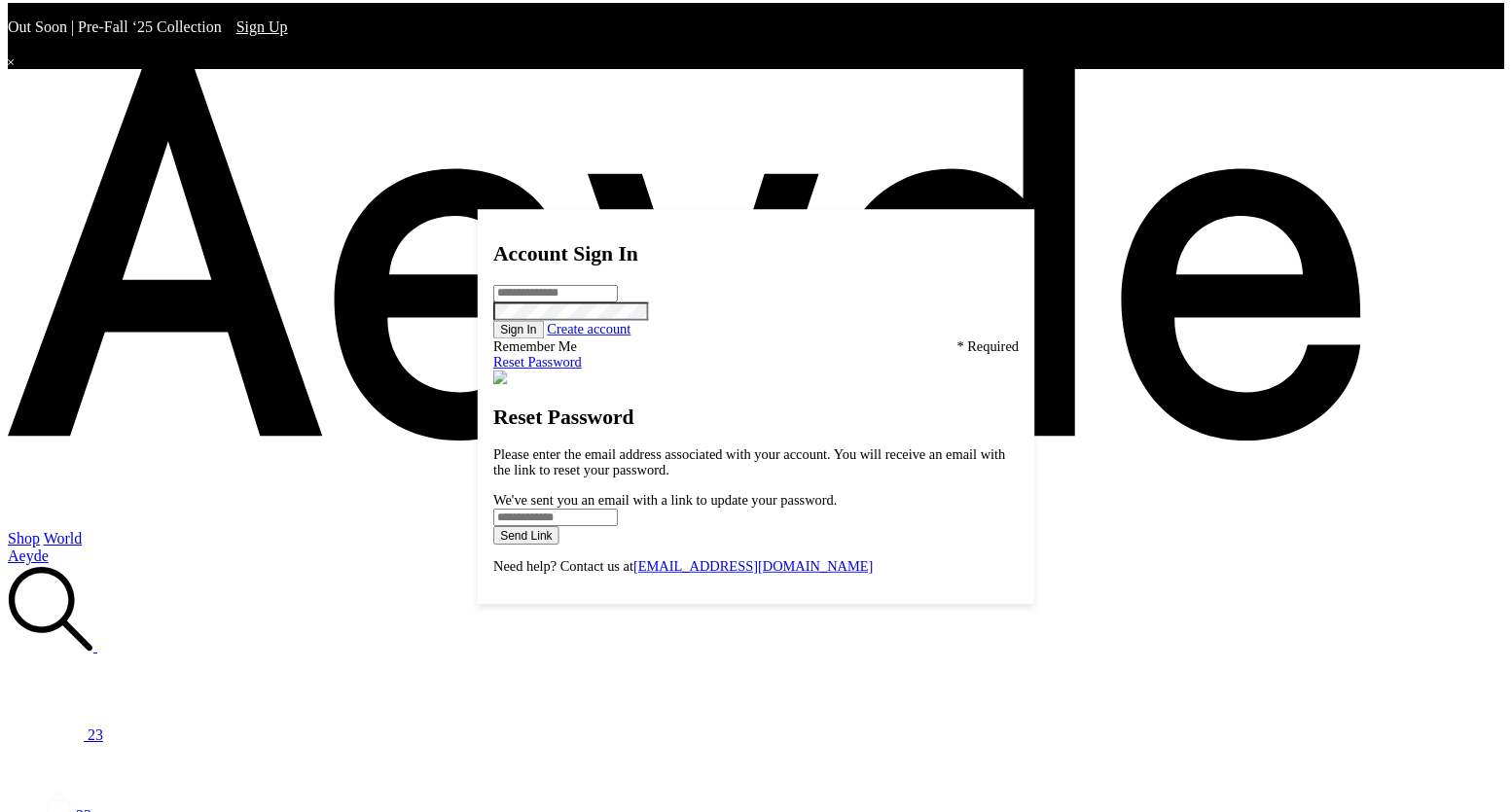 scroll, scrollTop: 0, scrollLeft: 0, axis: both 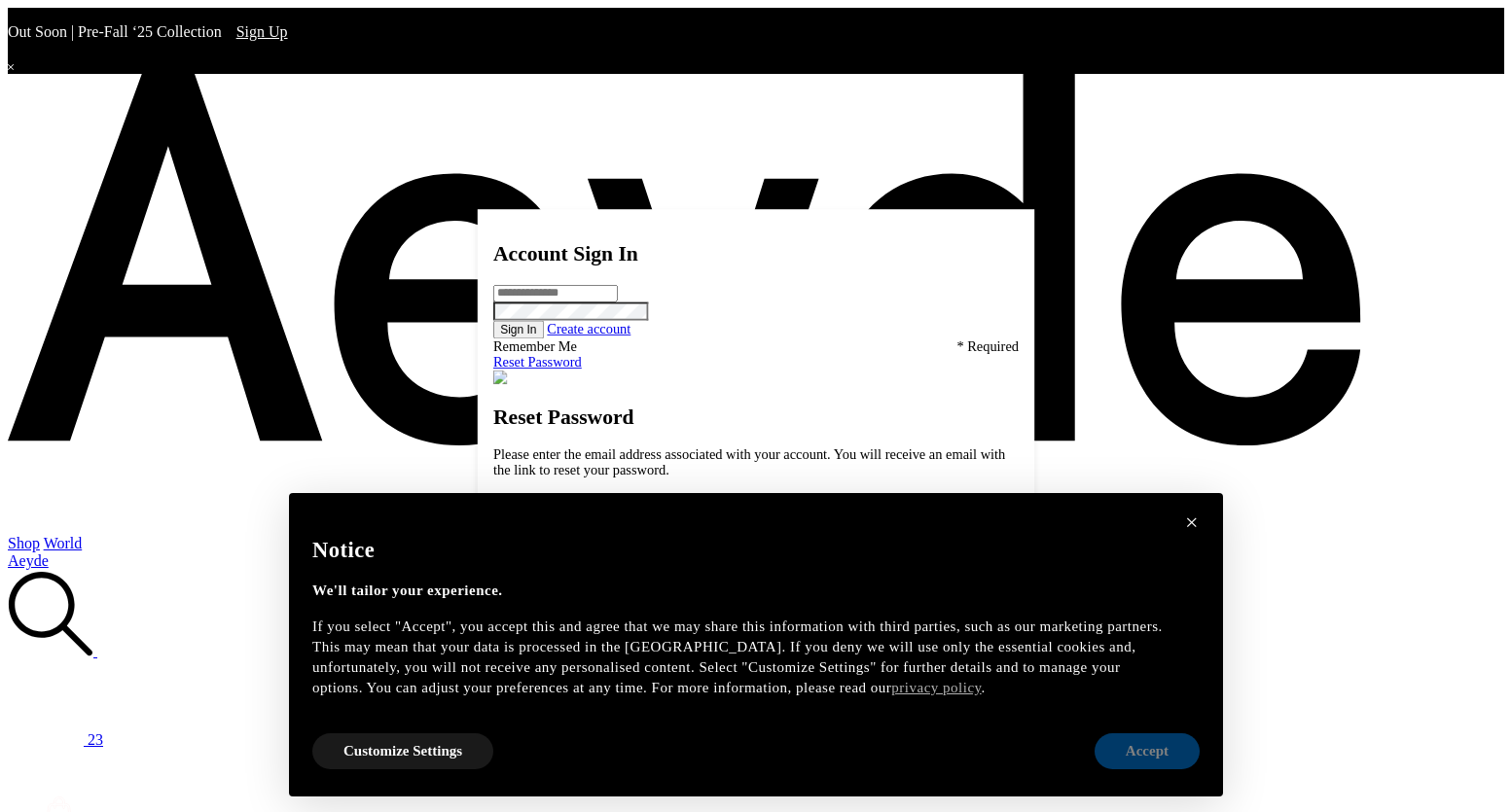 click on "Accept" at bounding box center (1147, 751) 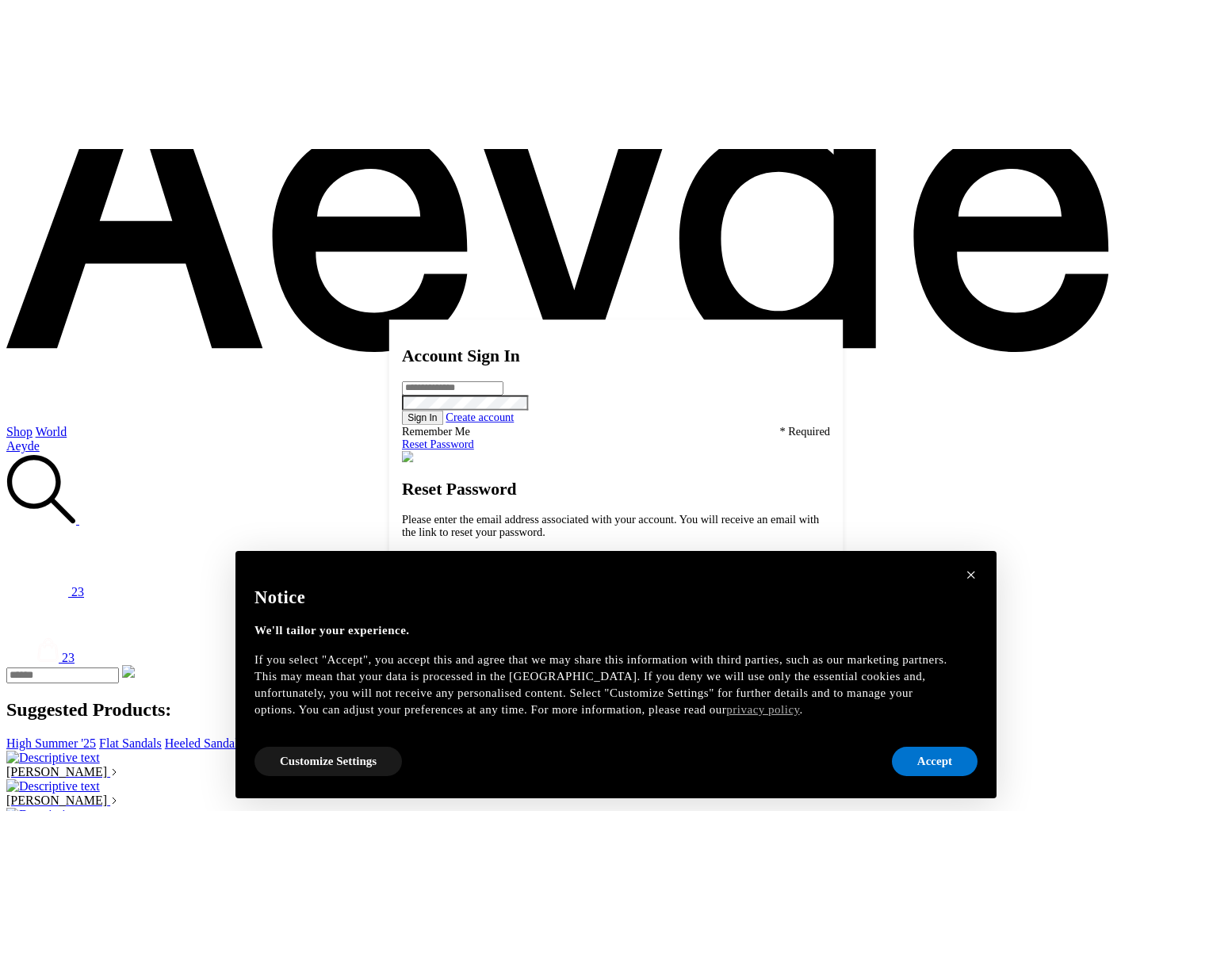 scroll, scrollTop: 193, scrollLeft: 0, axis: vertical 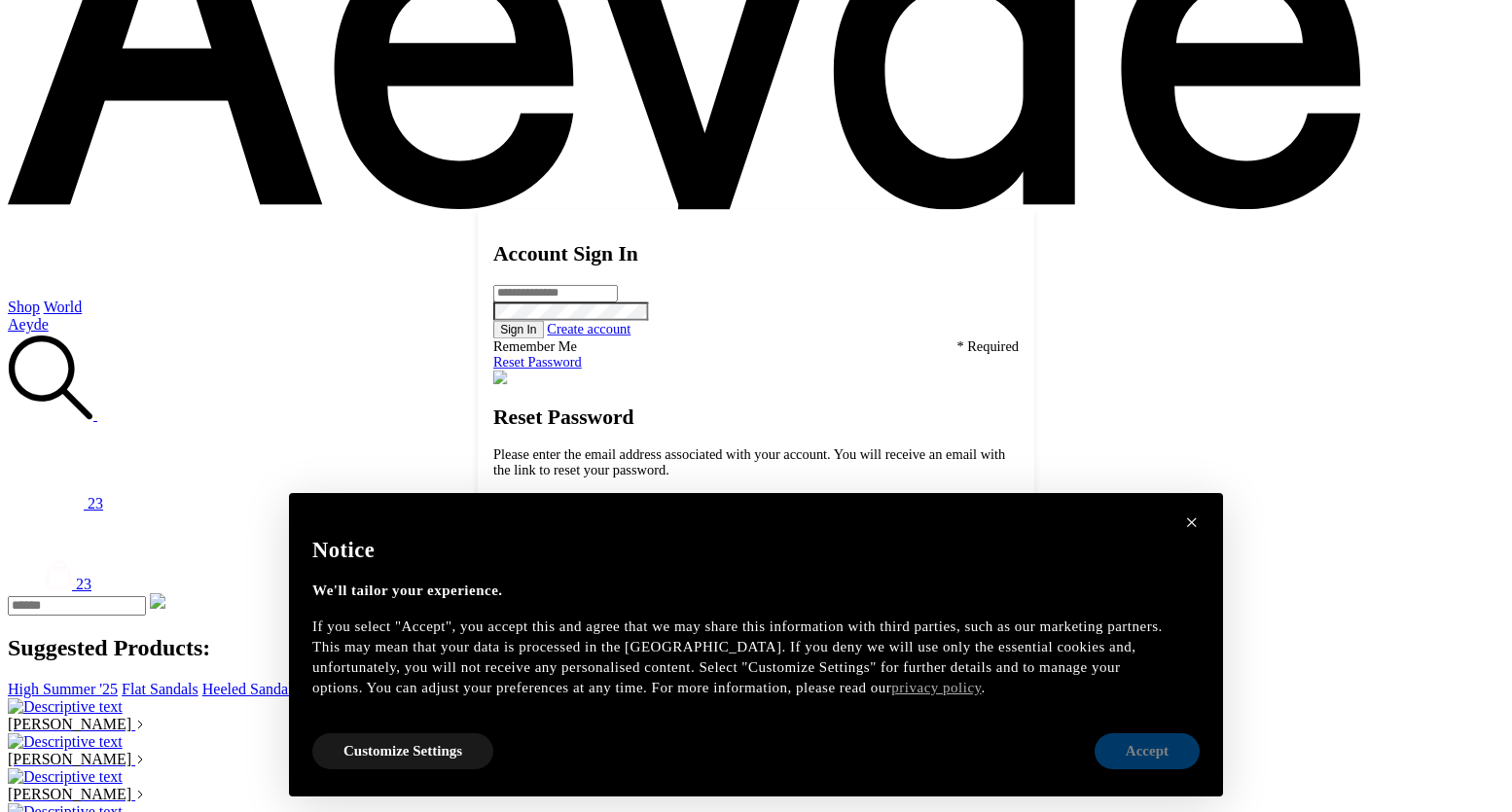 click on "Accept" at bounding box center (1147, 751) 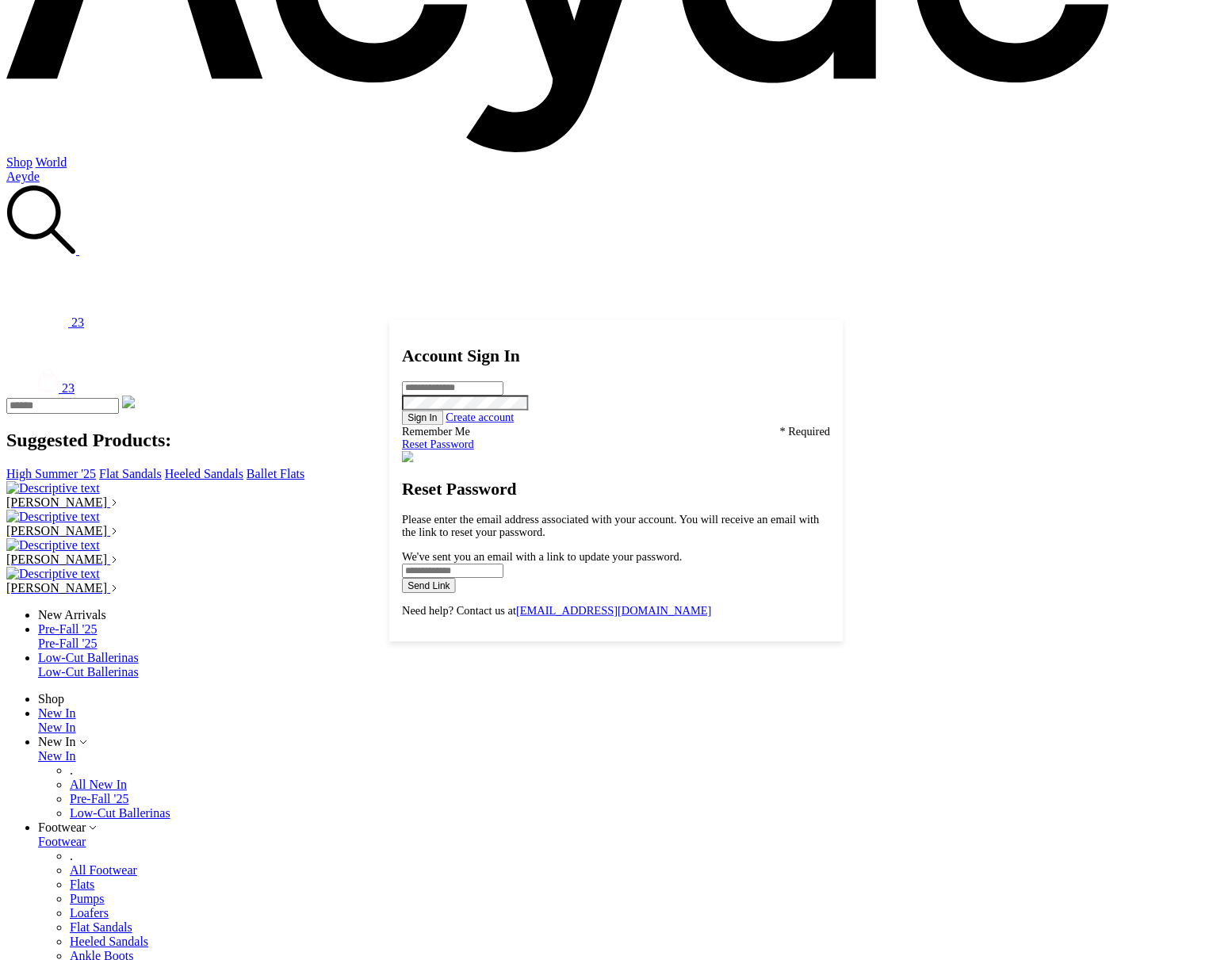 scroll, scrollTop: 0, scrollLeft: 0, axis: both 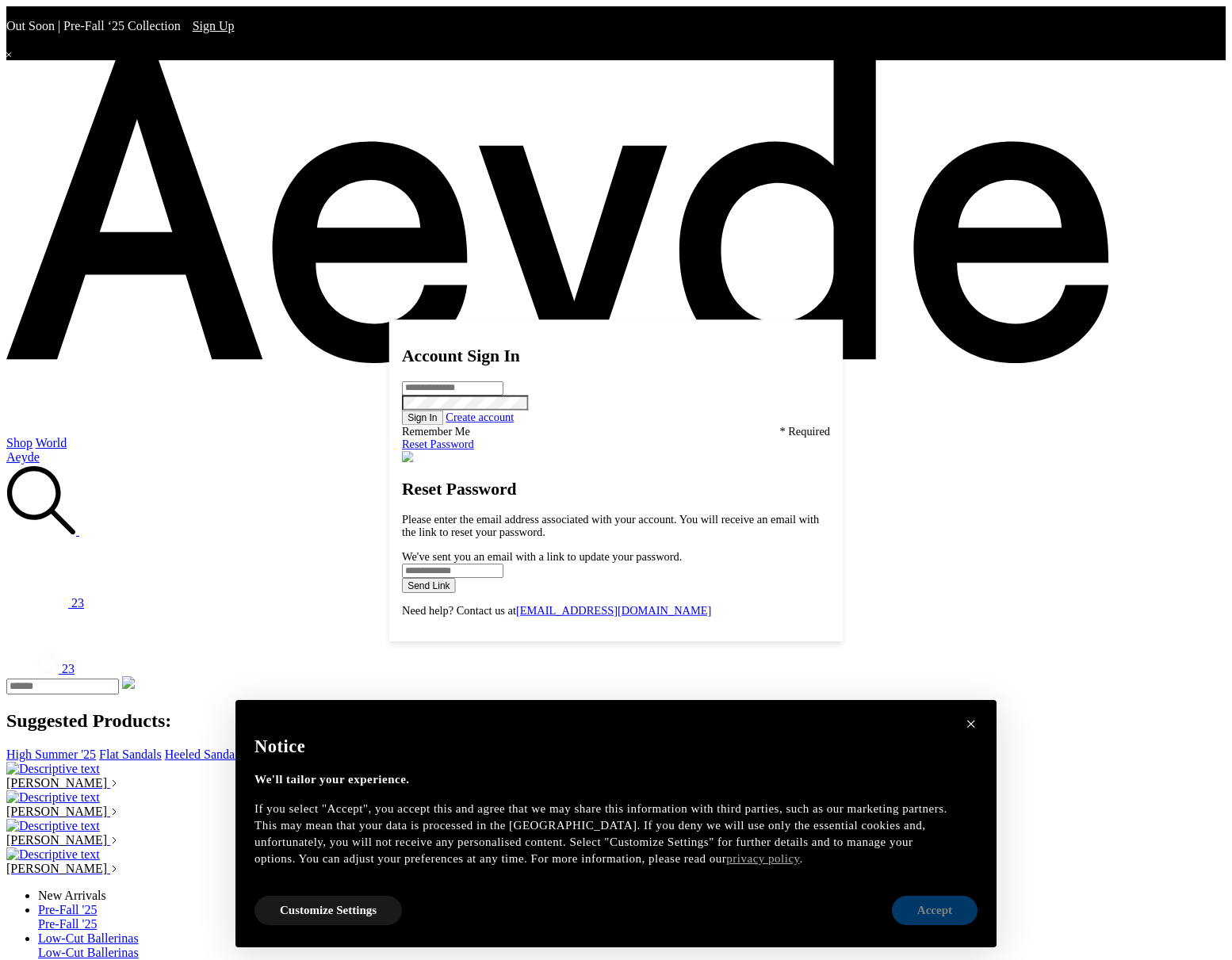 click on "Accept" at bounding box center (935, 910) 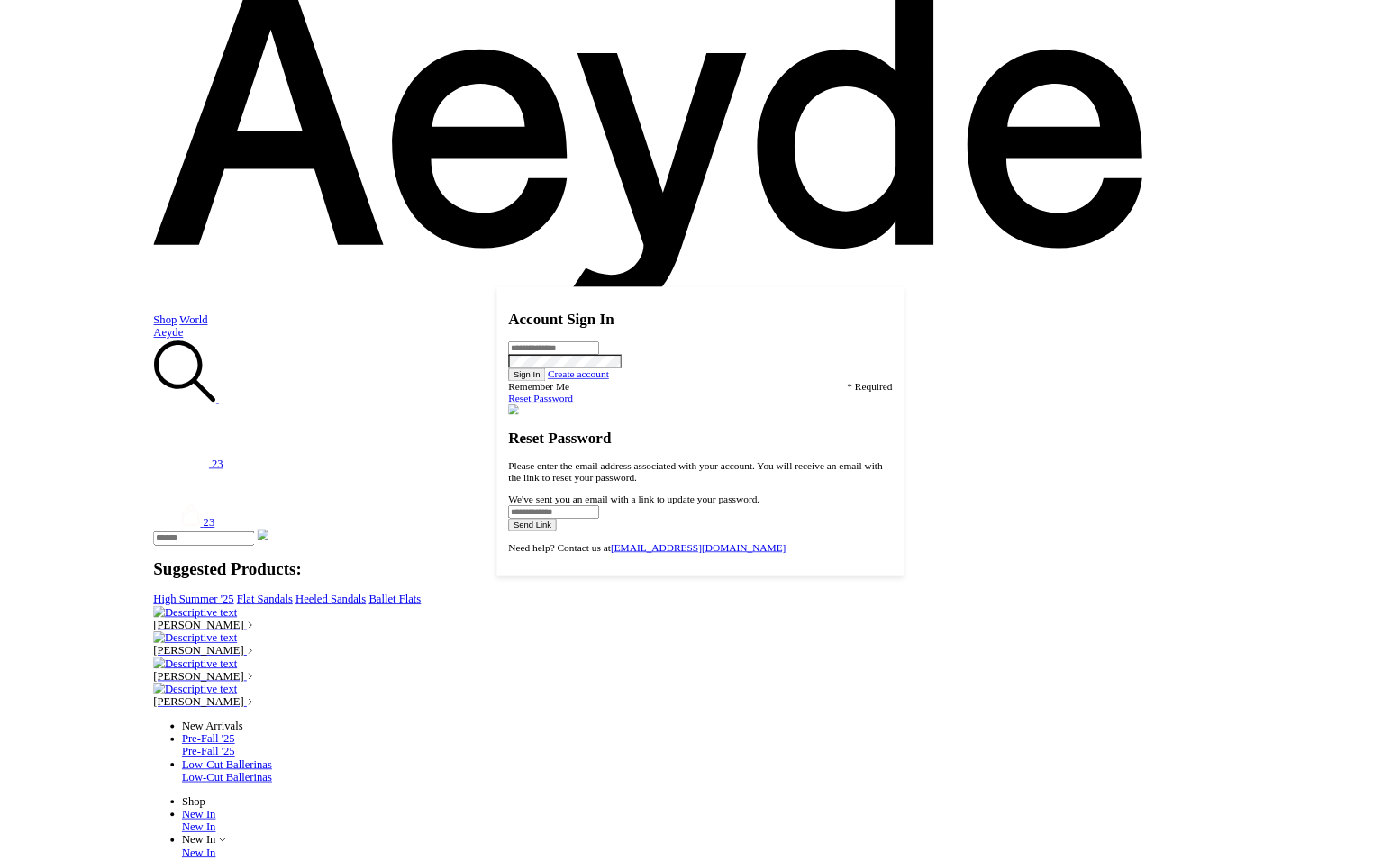 scroll, scrollTop: 0, scrollLeft: 0, axis: both 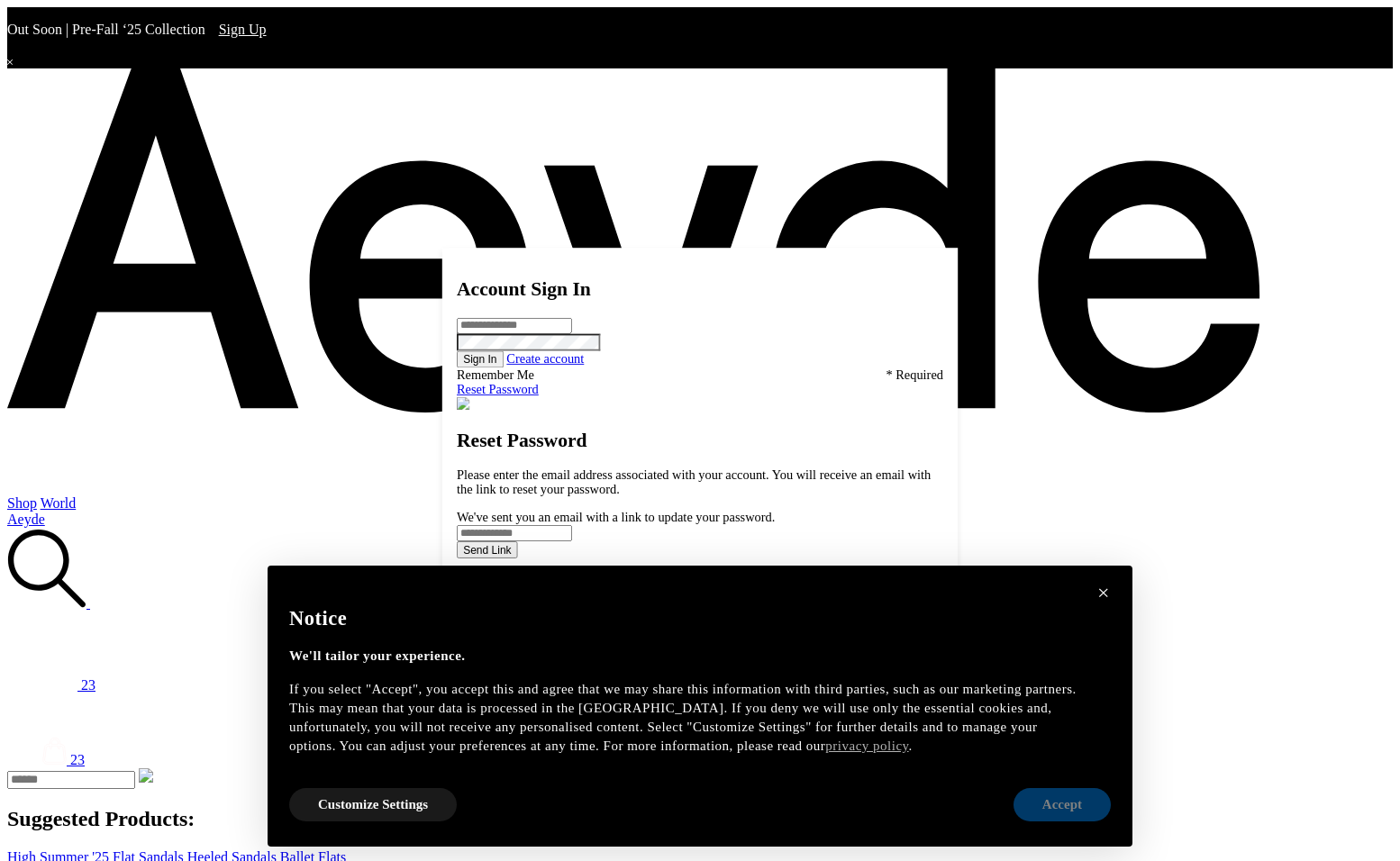 click on "Accept" at bounding box center [1062, 804] 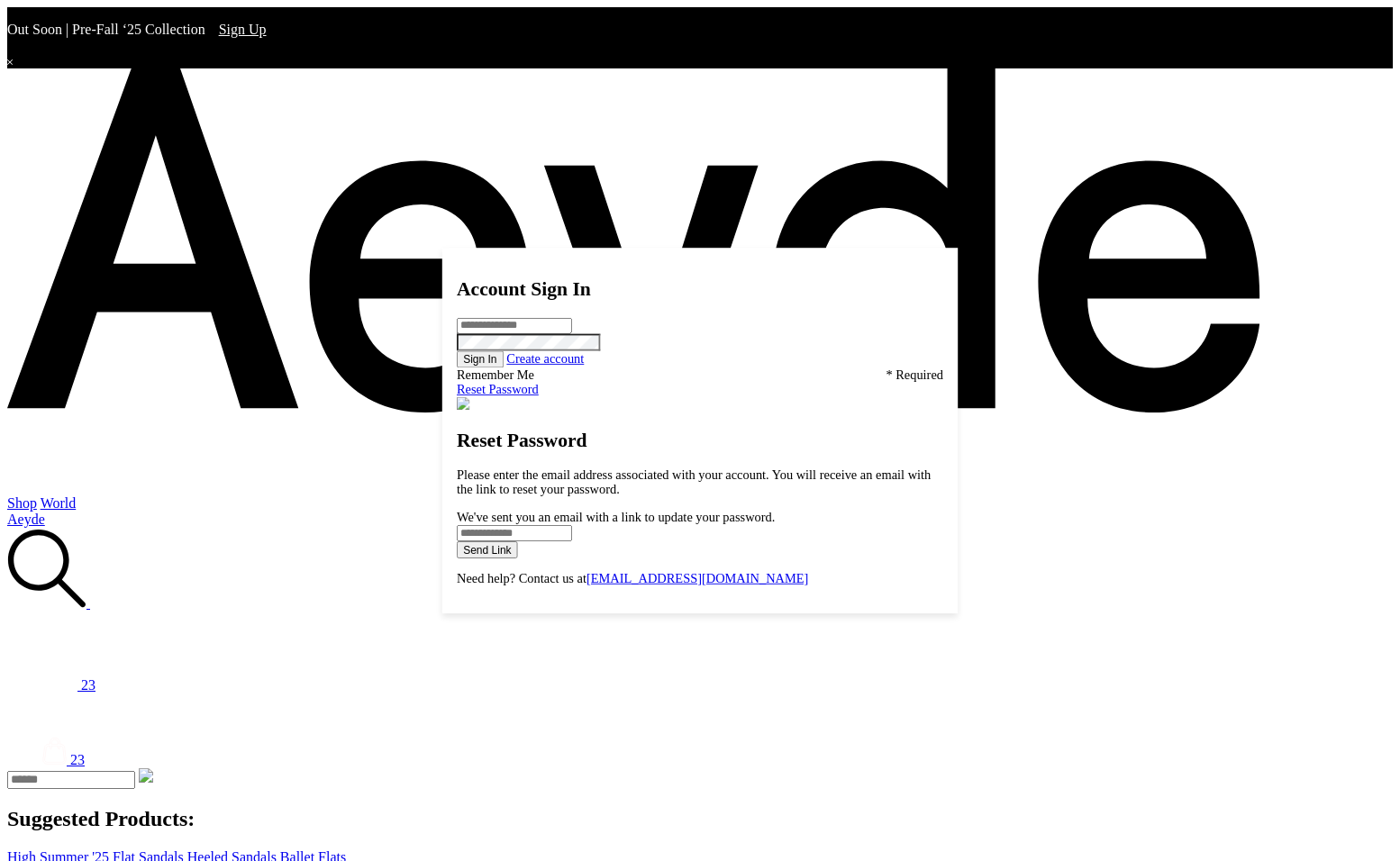 click at bounding box center (700, 5033) 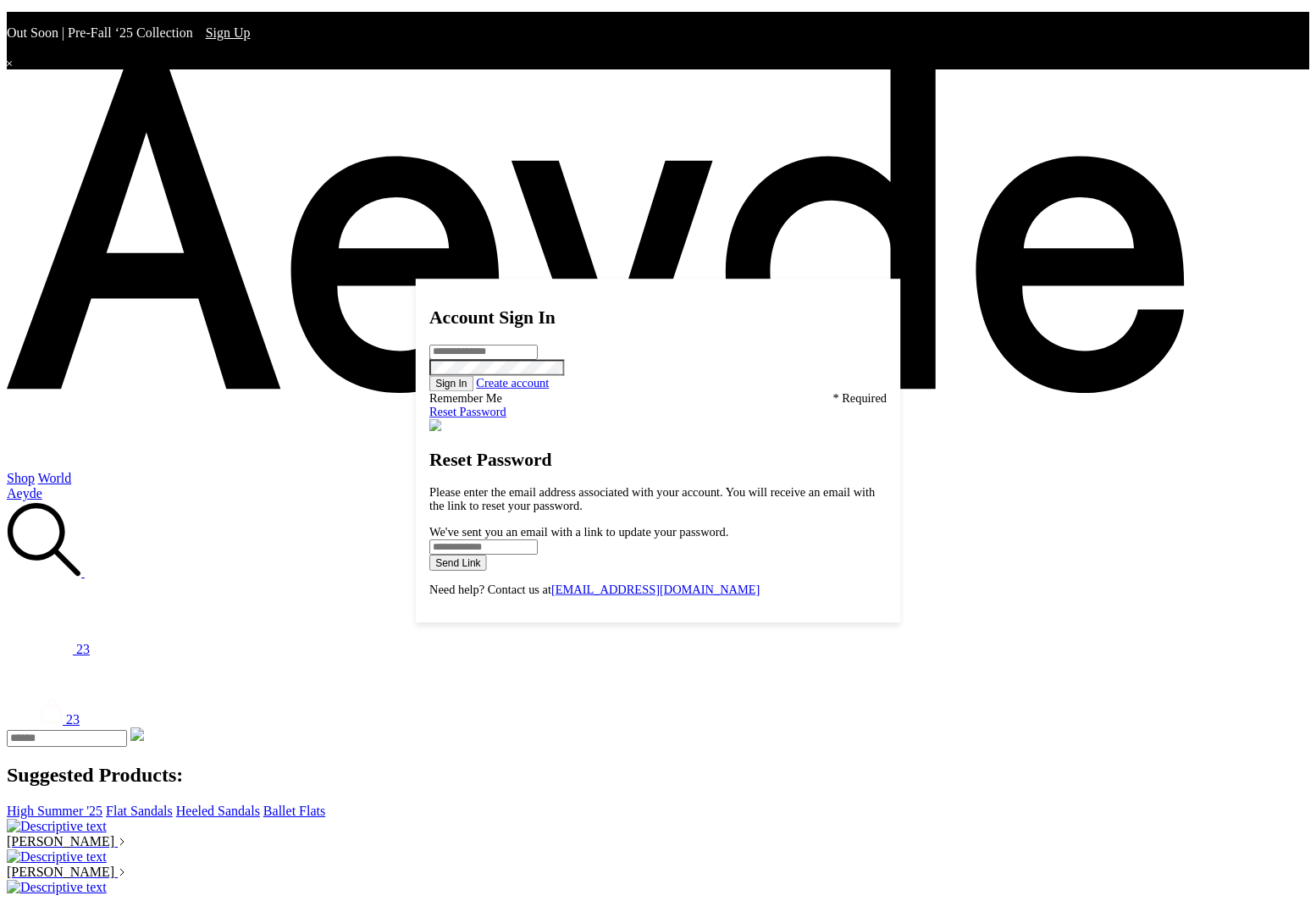 scroll, scrollTop: 2, scrollLeft: 0, axis: vertical 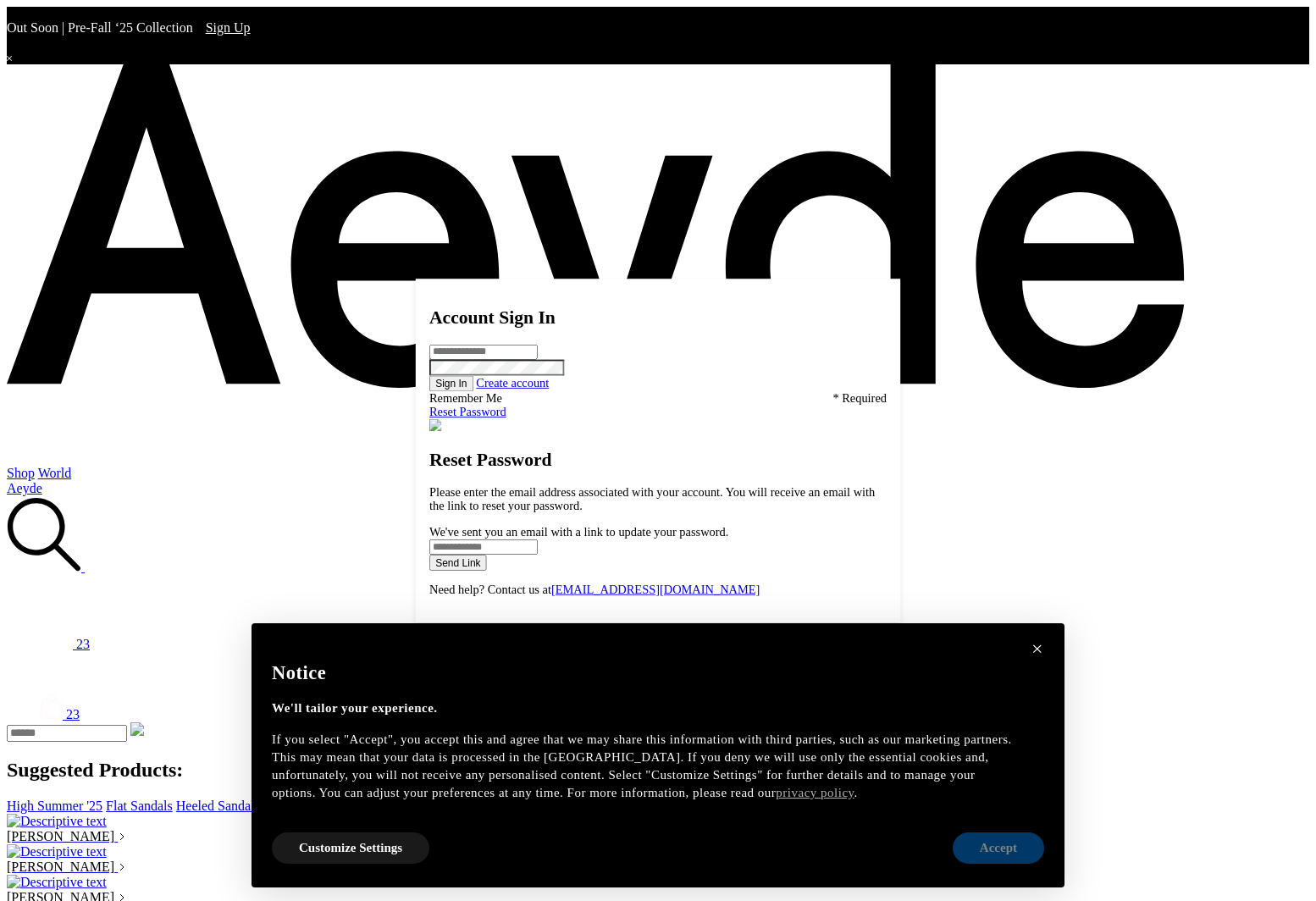 click on "Accept" at bounding box center (998, 848) 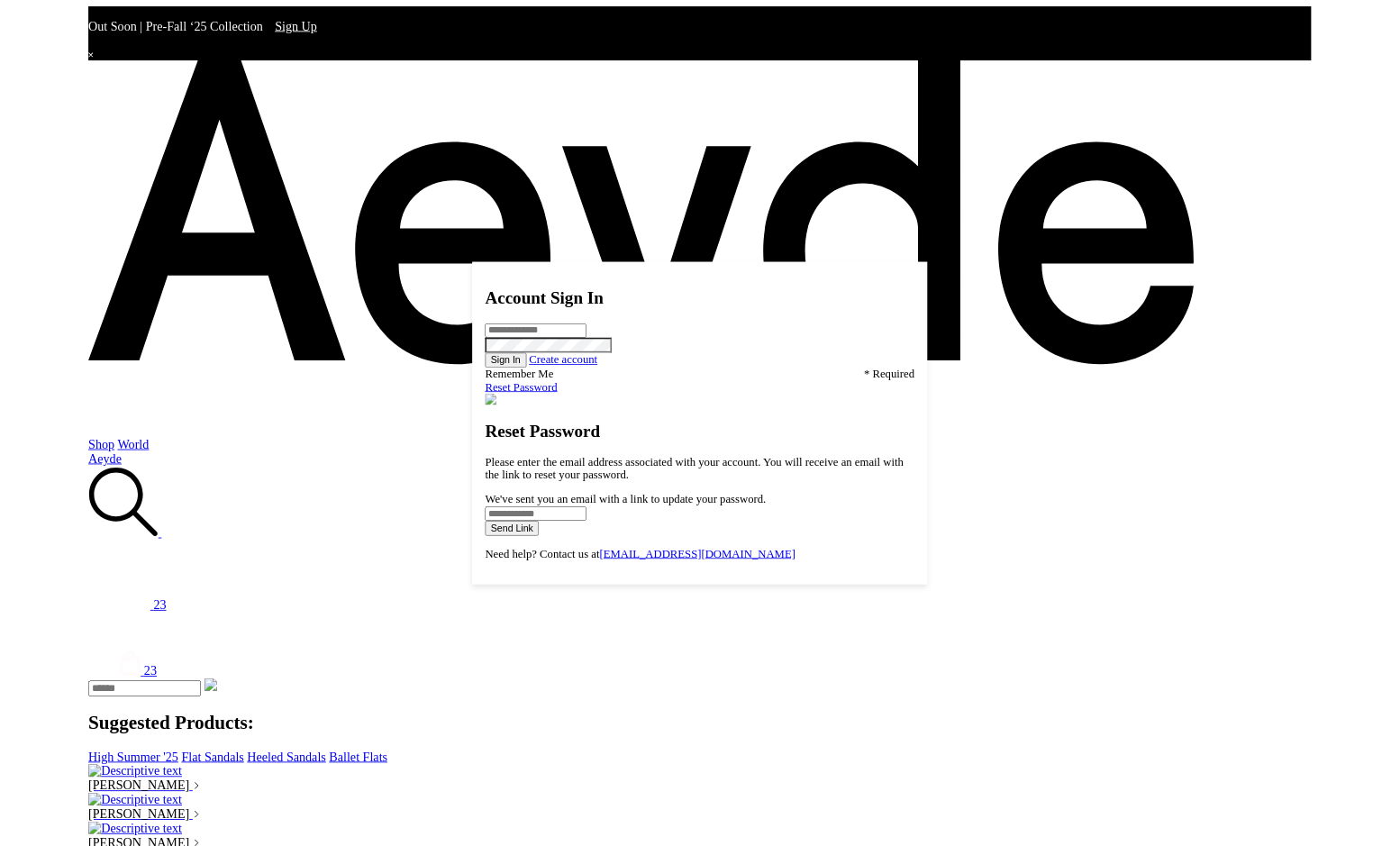 scroll, scrollTop: 2, scrollLeft: 0, axis: vertical 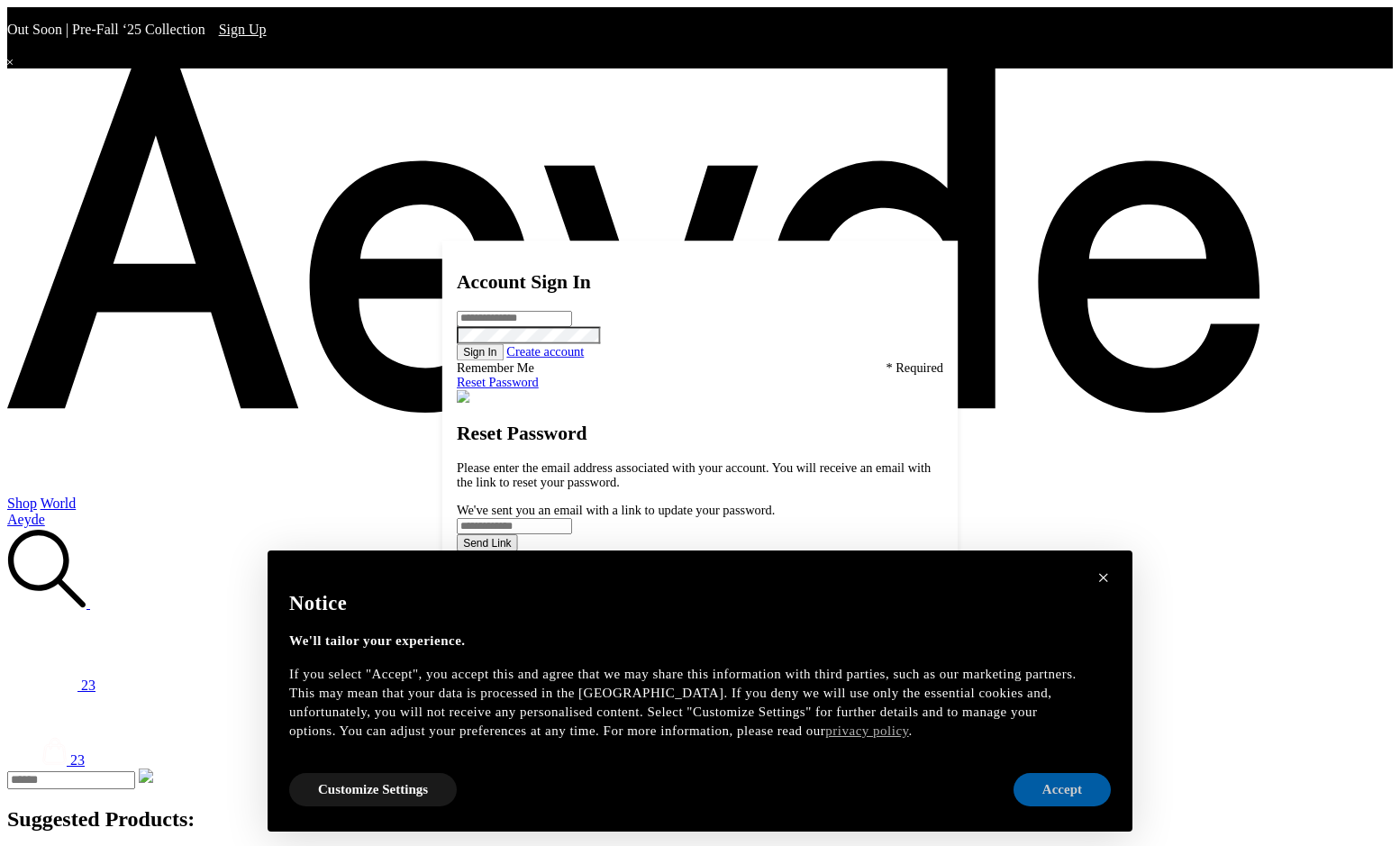 click on "Accept" at bounding box center (1062, 789) 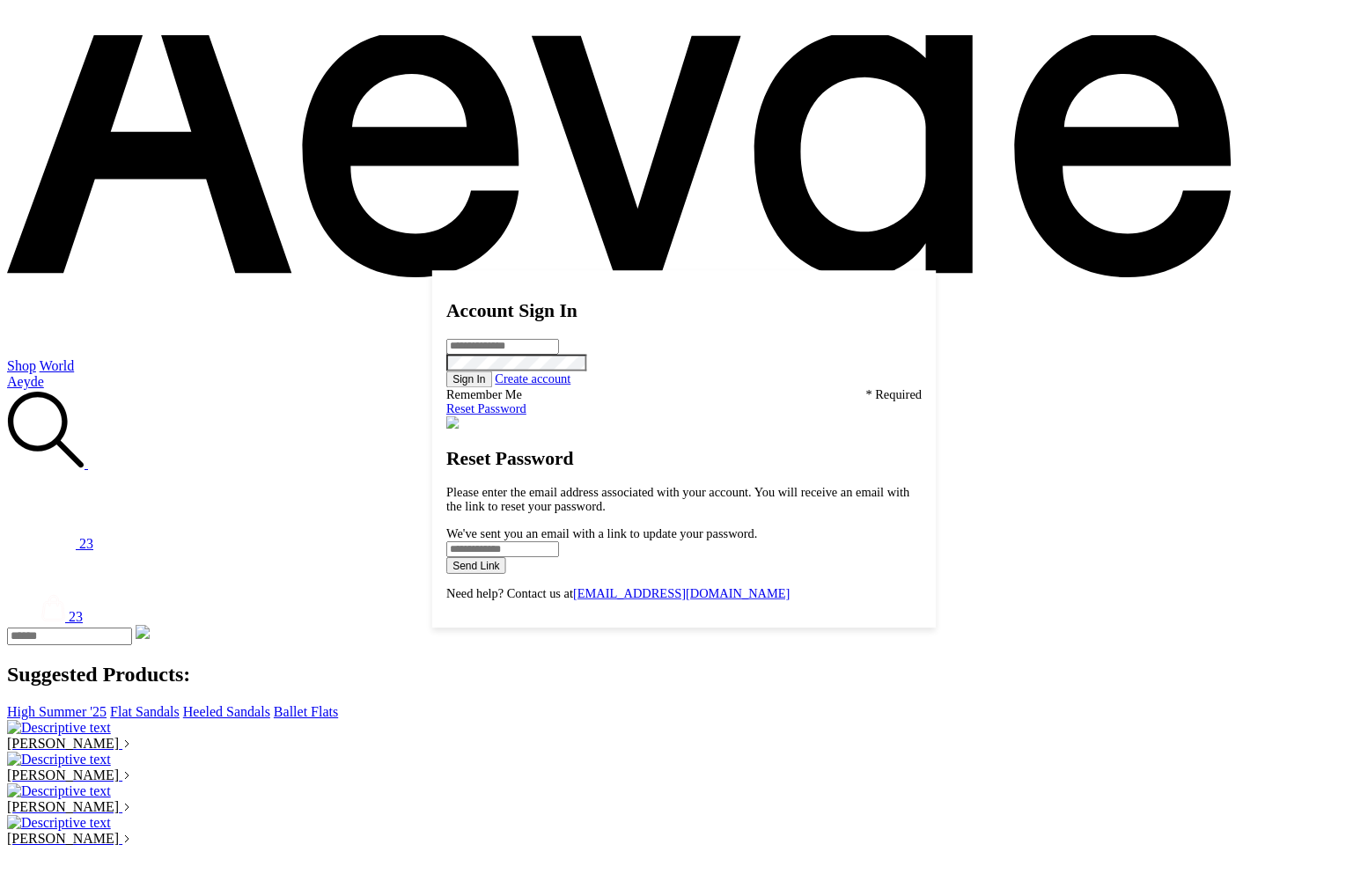 scroll, scrollTop: 0, scrollLeft: 0, axis: both 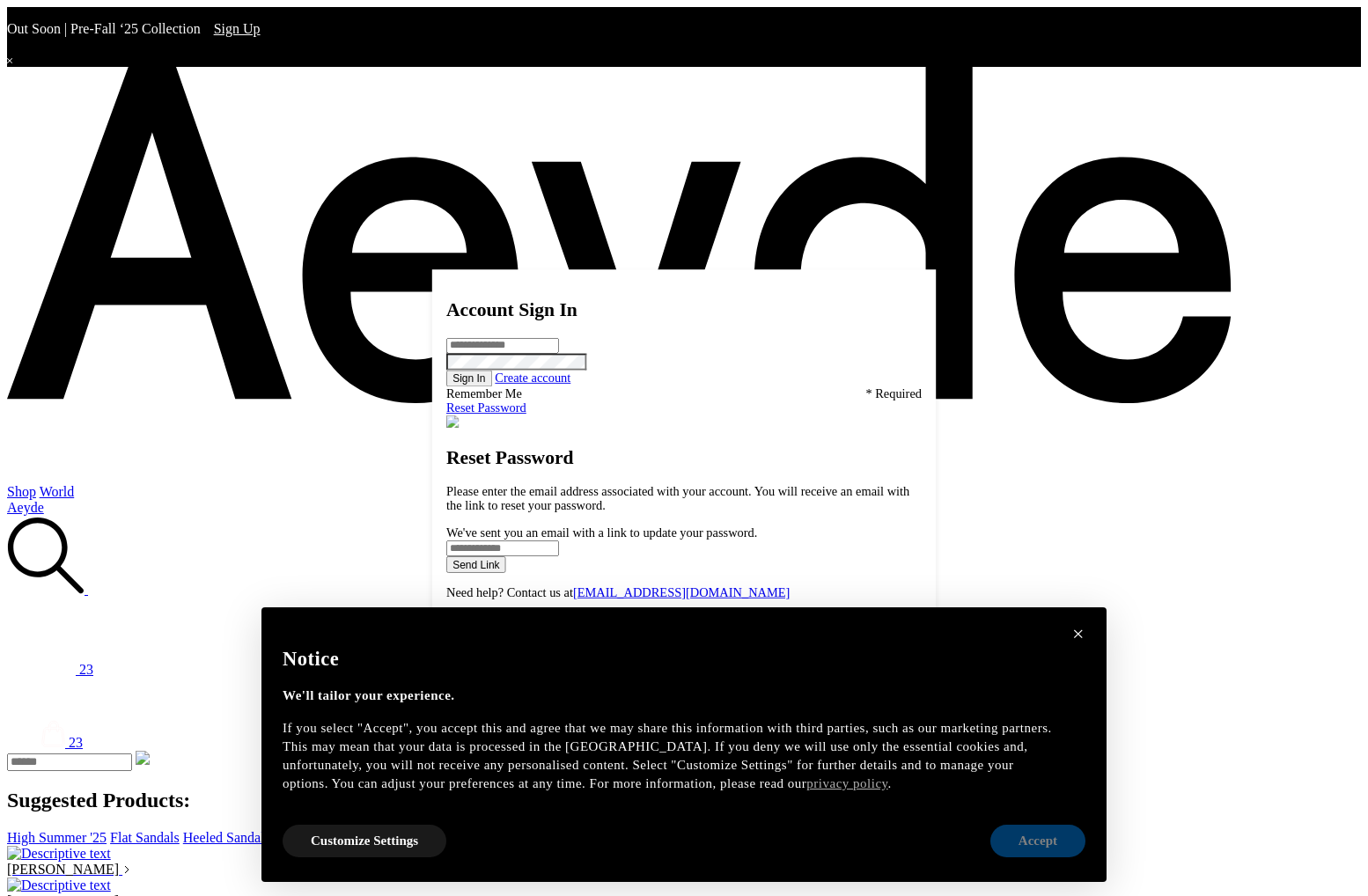 click on "Accept" at bounding box center (1038, 841) 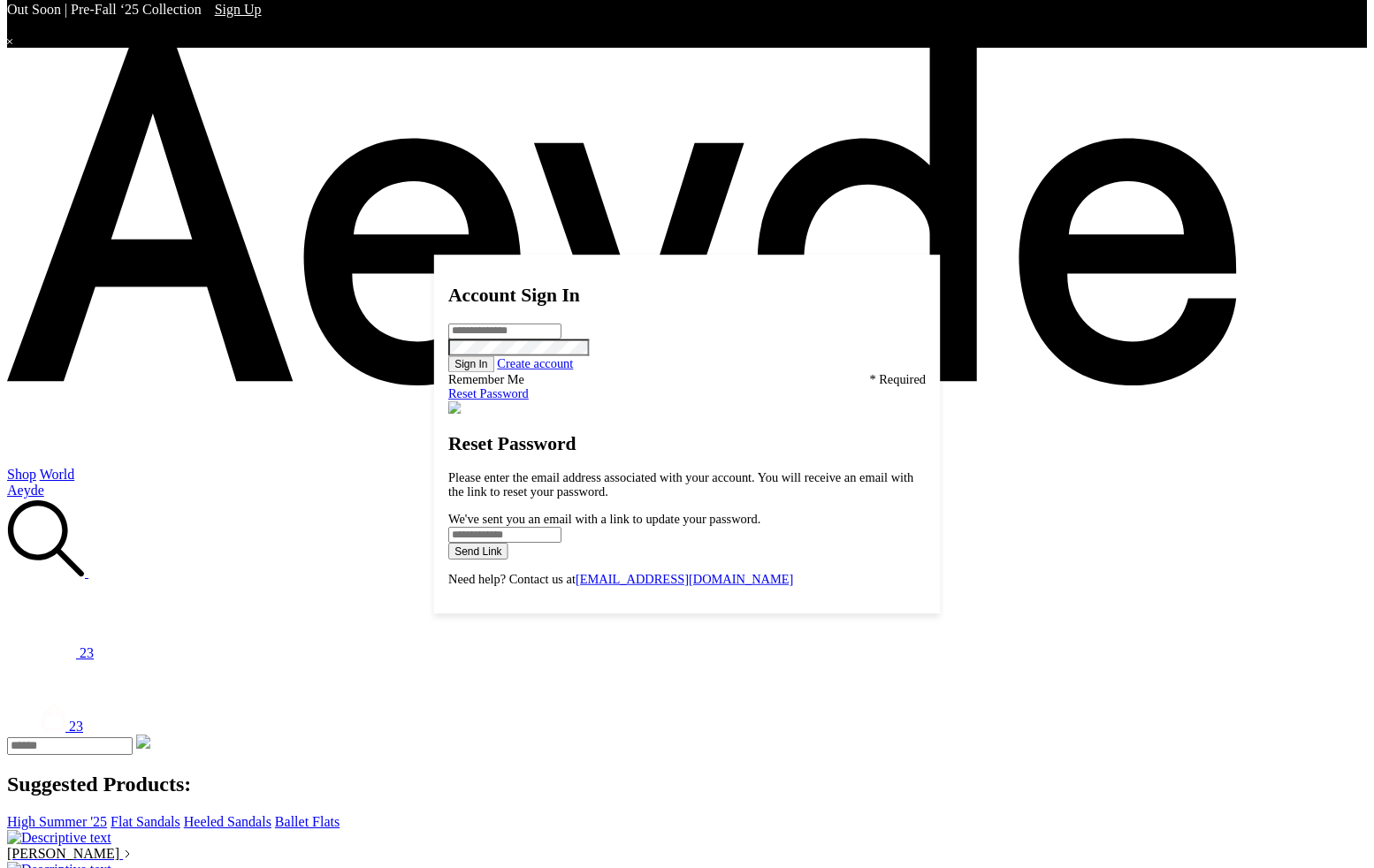 scroll, scrollTop: 0, scrollLeft: 0, axis: both 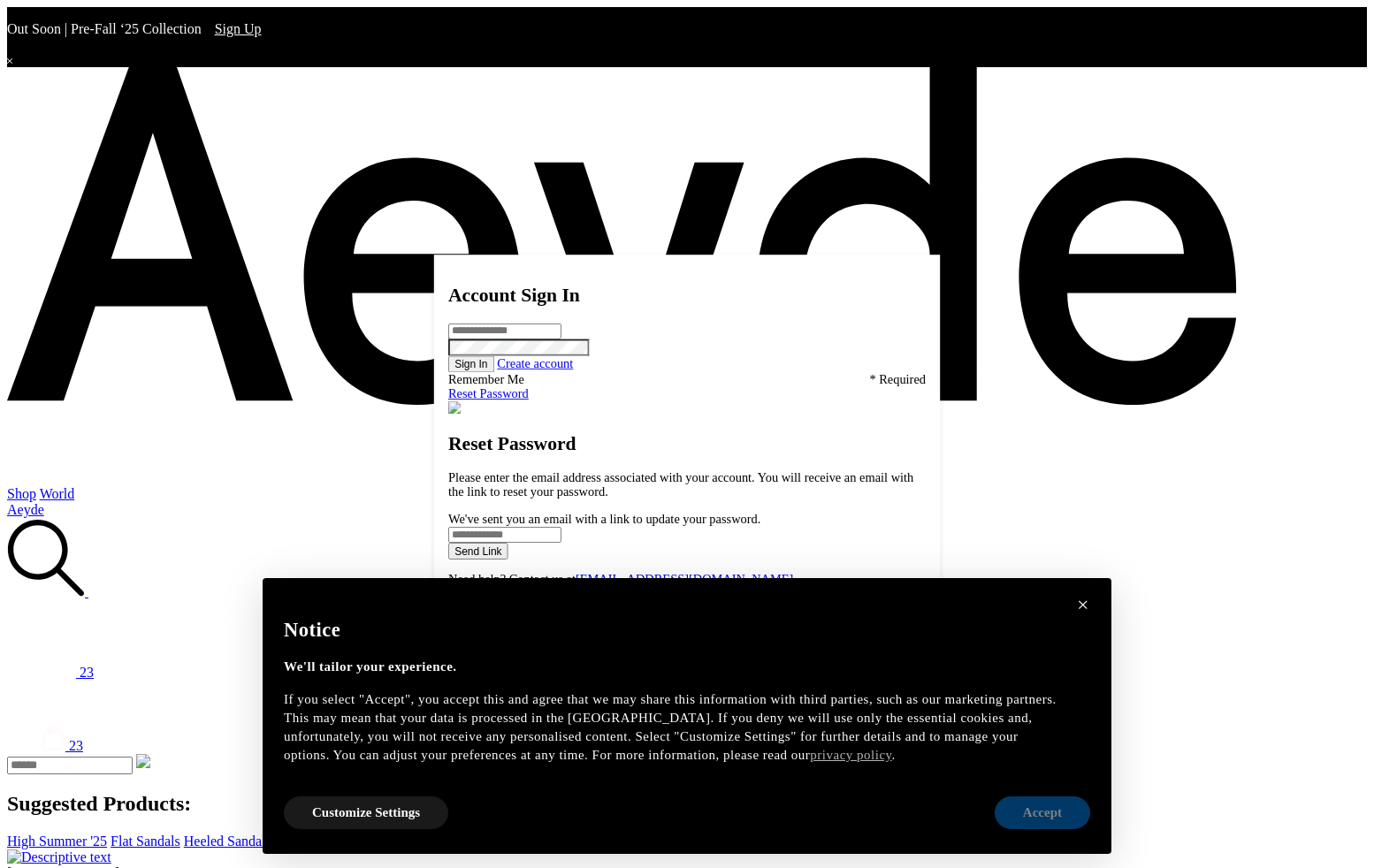 click on "Accept" at bounding box center [1042, 812] 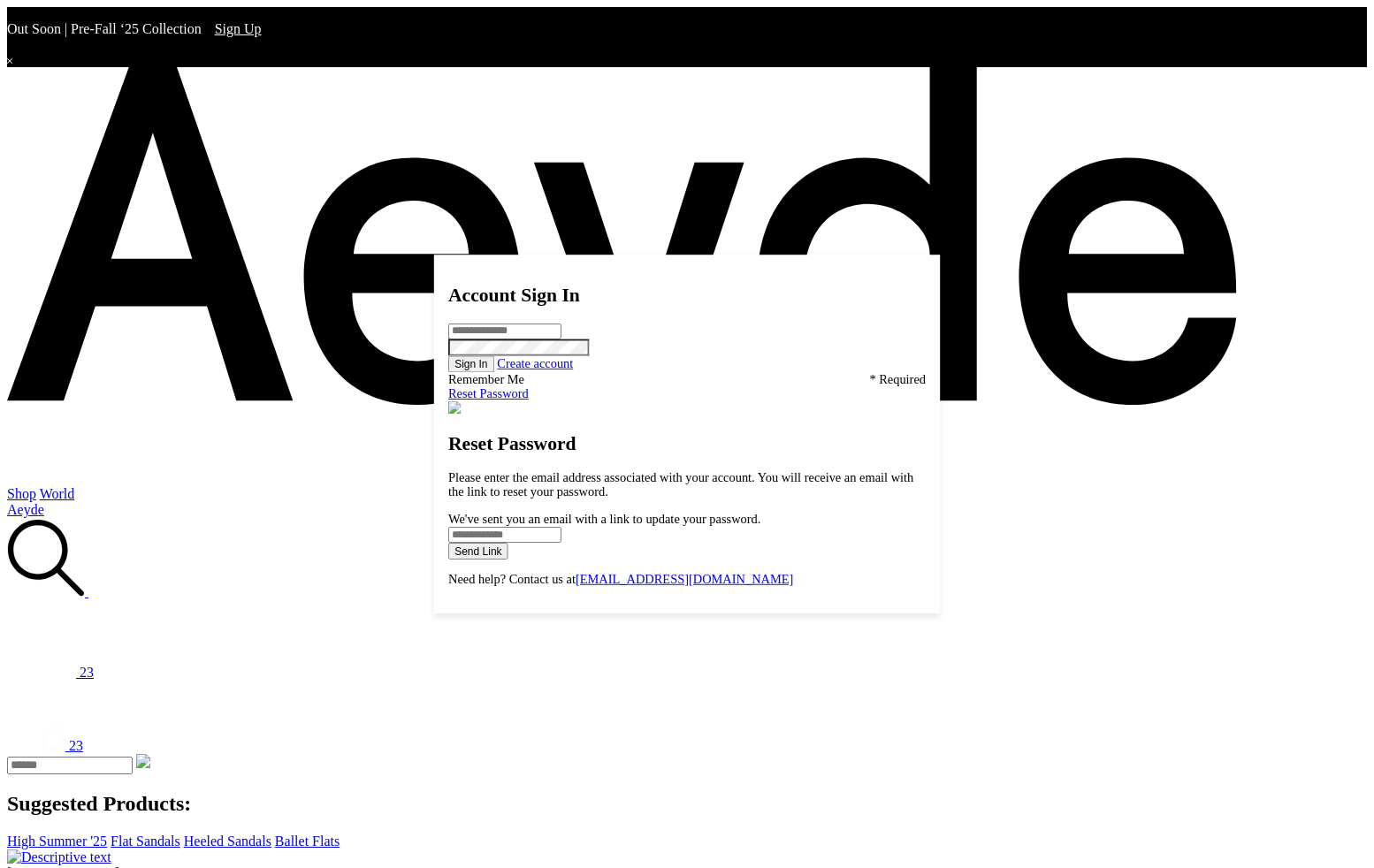 click at bounding box center (687, 3734) 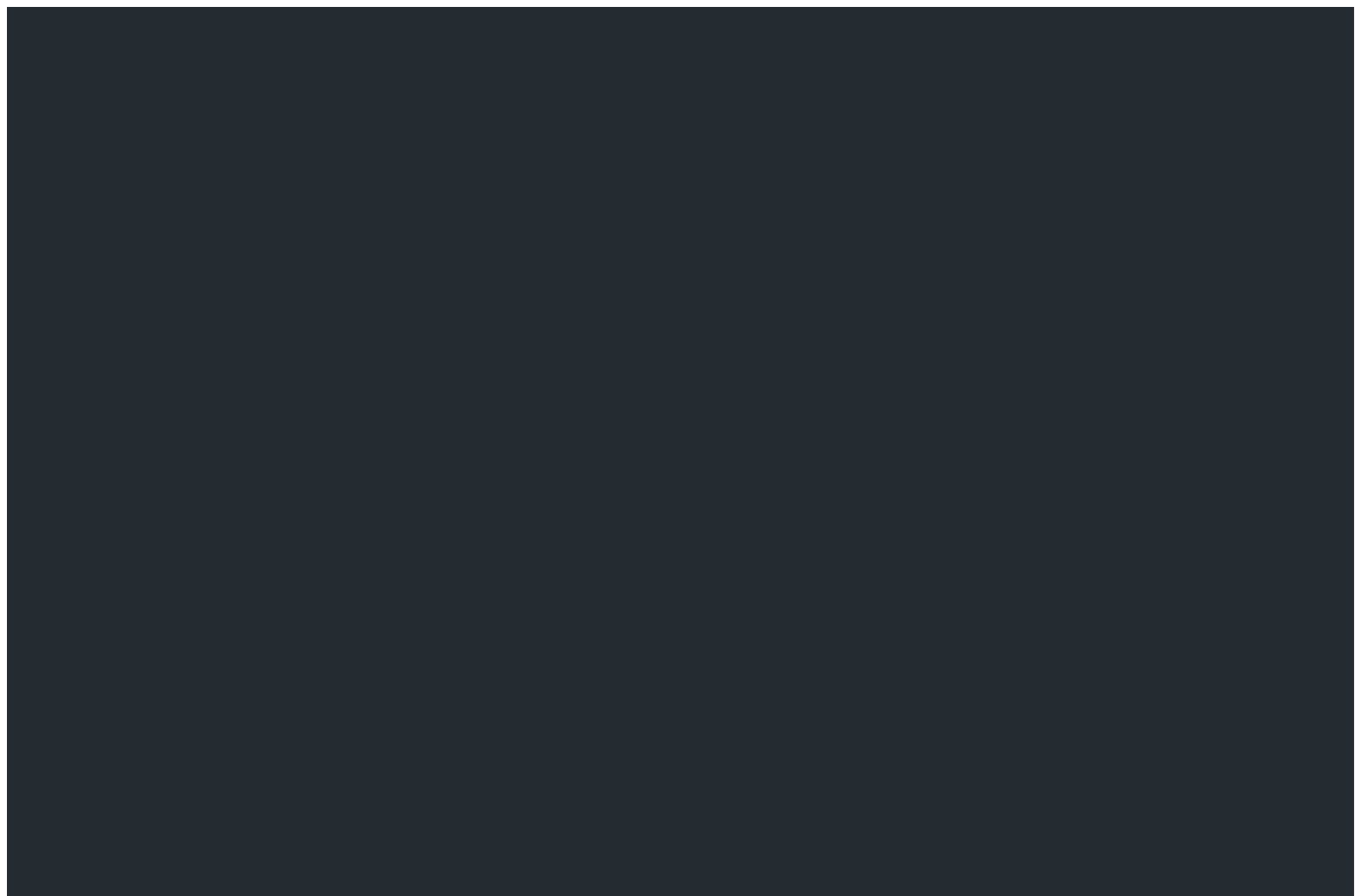 click at bounding box center [14, 948] 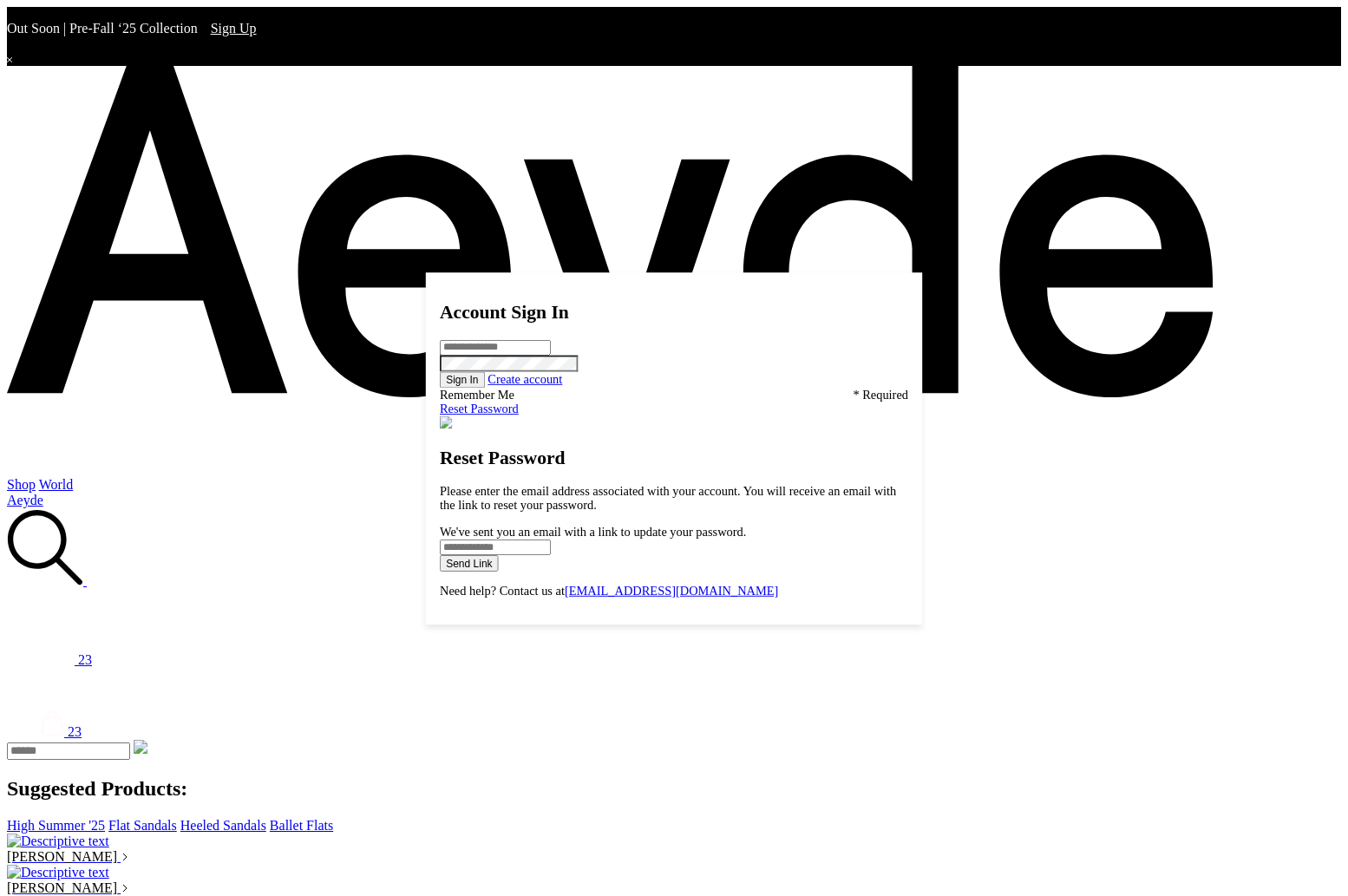 scroll, scrollTop: 0, scrollLeft: 0, axis: both 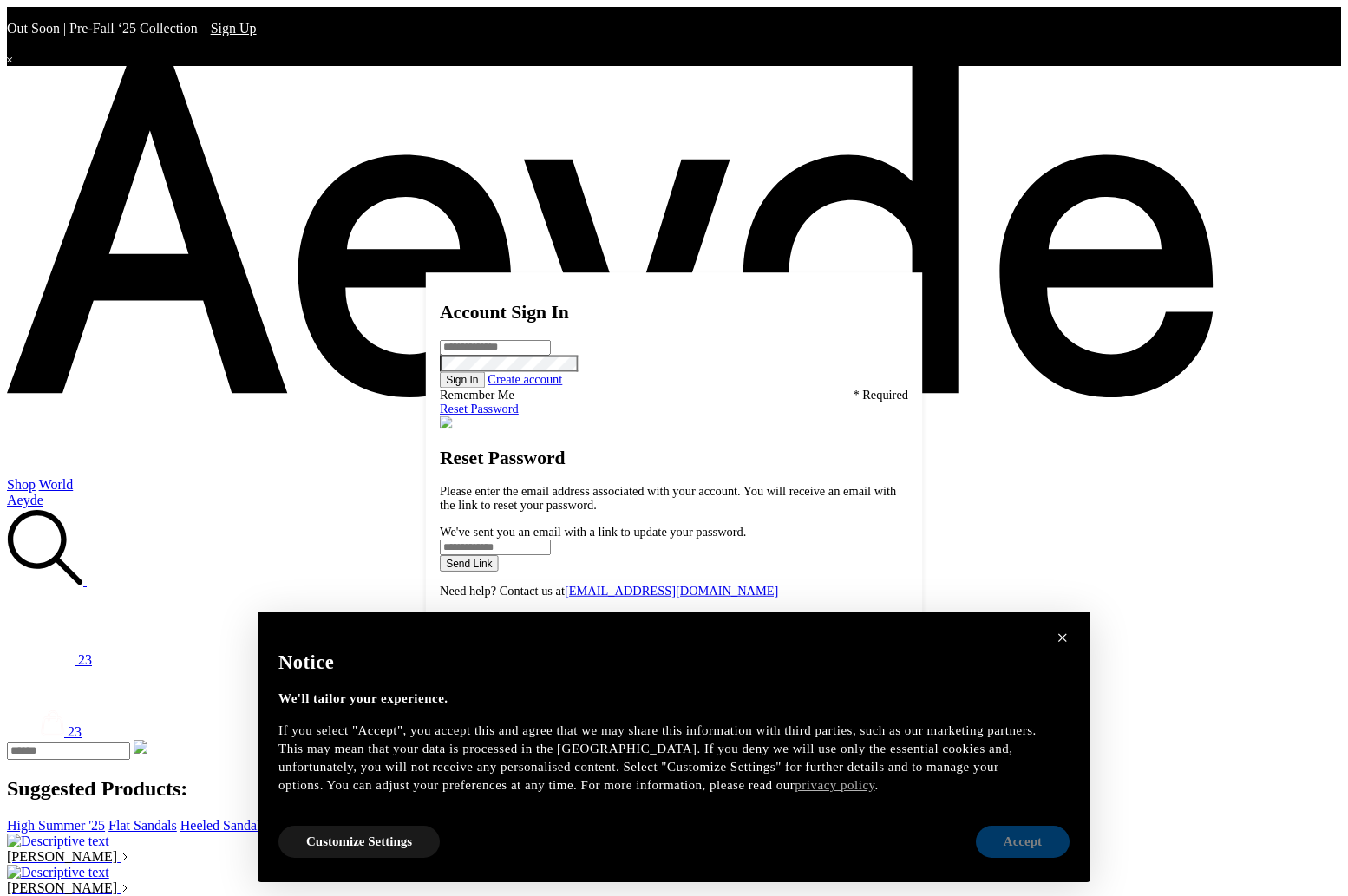 click on "Accept" at bounding box center (1023, 841) 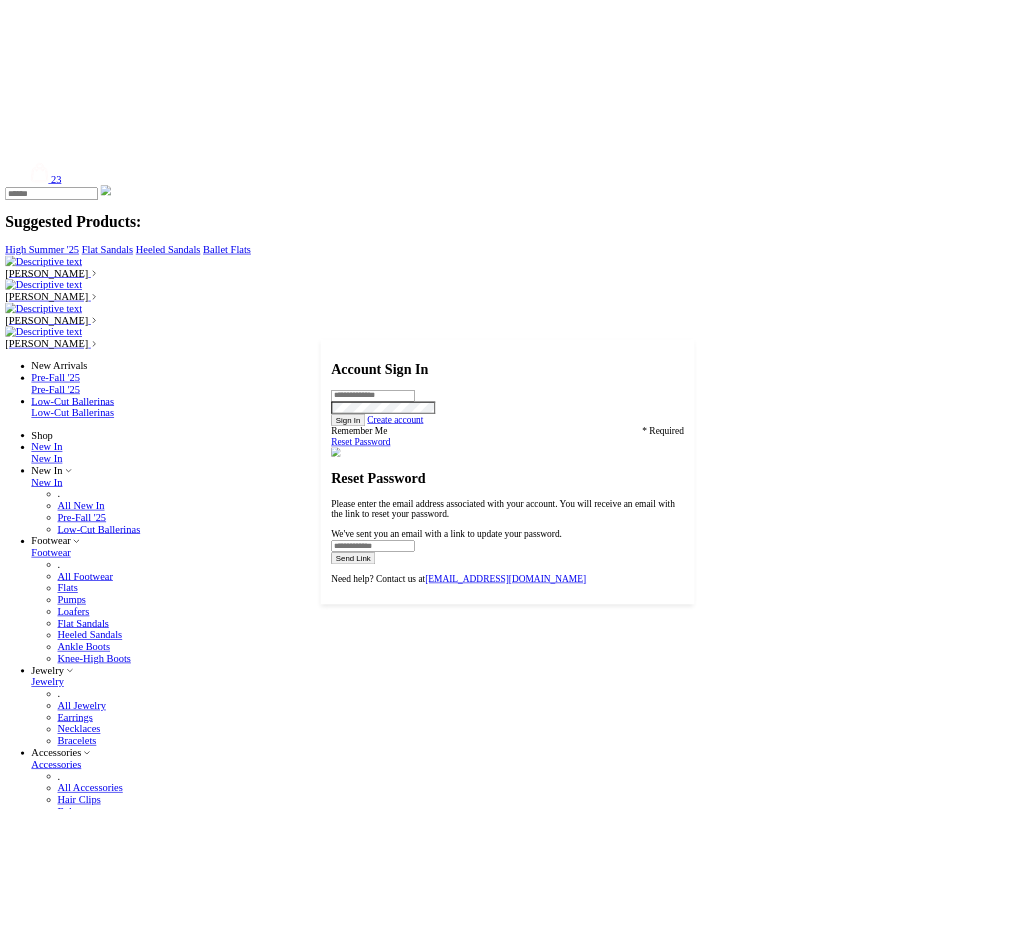scroll, scrollTop: 0, scrollLeft: 0, axis: both 